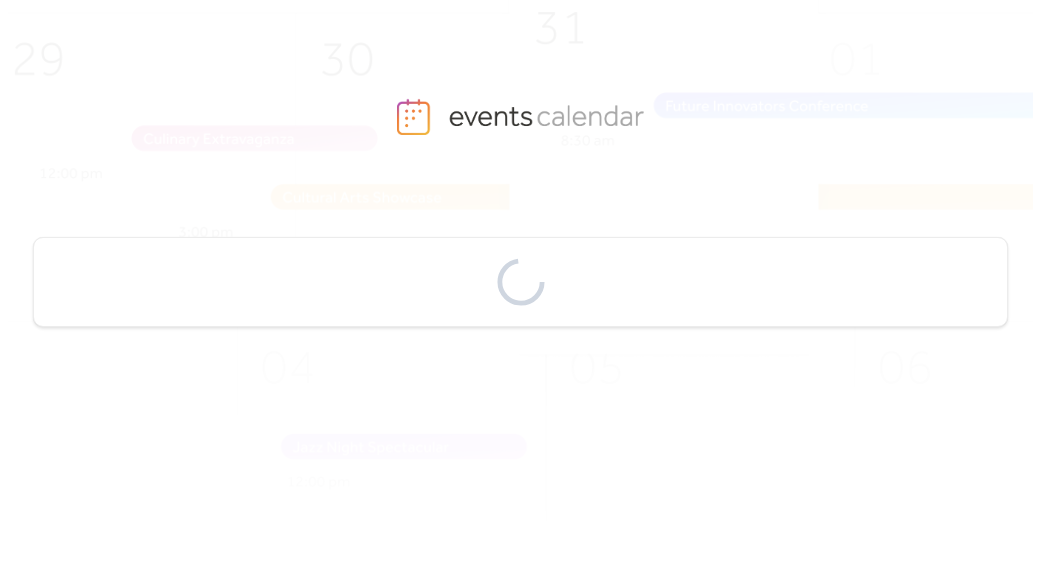 scroll, scrollTop: 0, scrollLeft: 0, axis: both 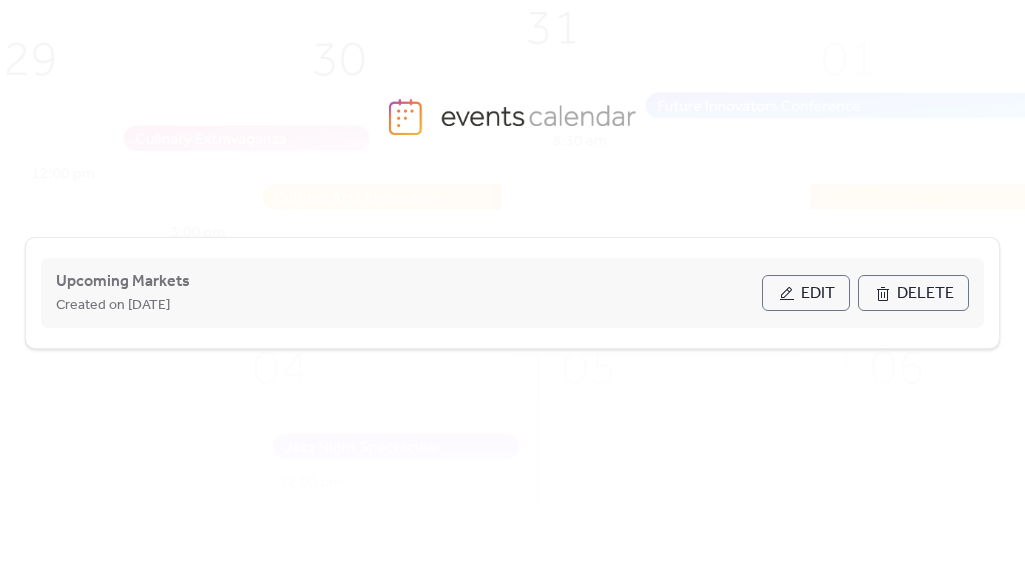 click on "Edit" at bounding box center (806, 293) 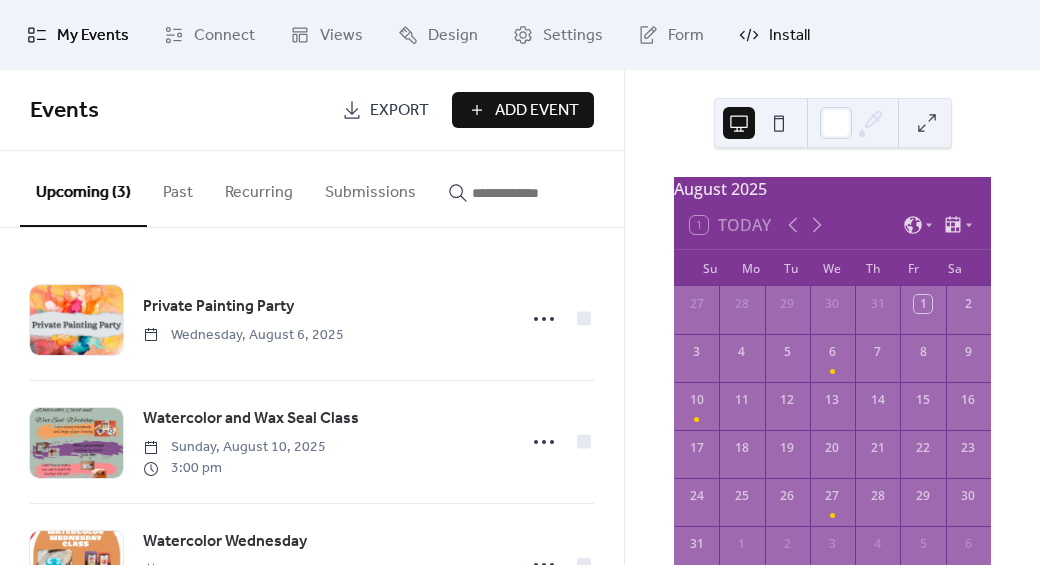 click on "Install" at bounding box center [789, 36] 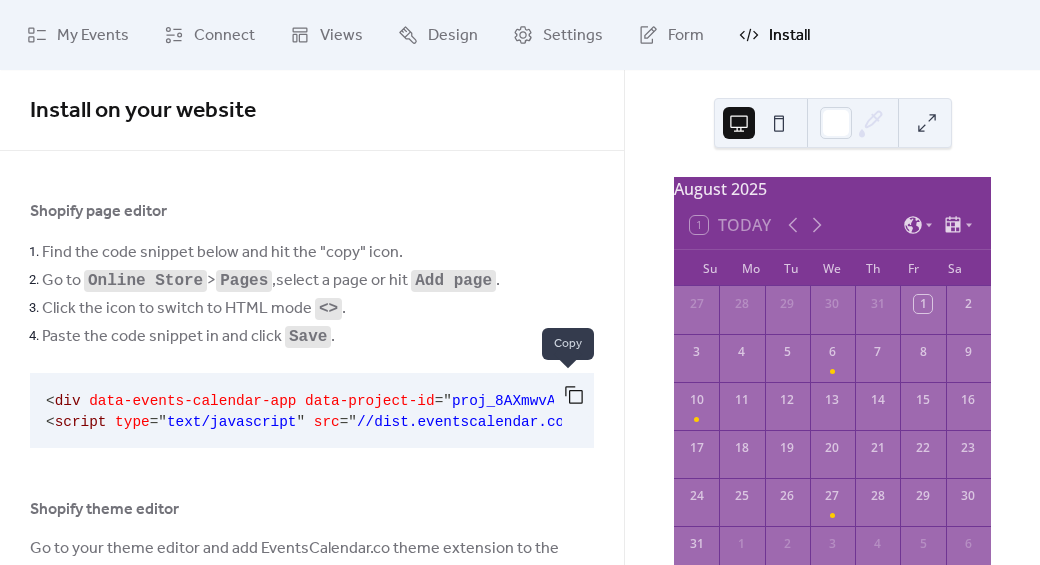 click at bounding box center (574, 395) 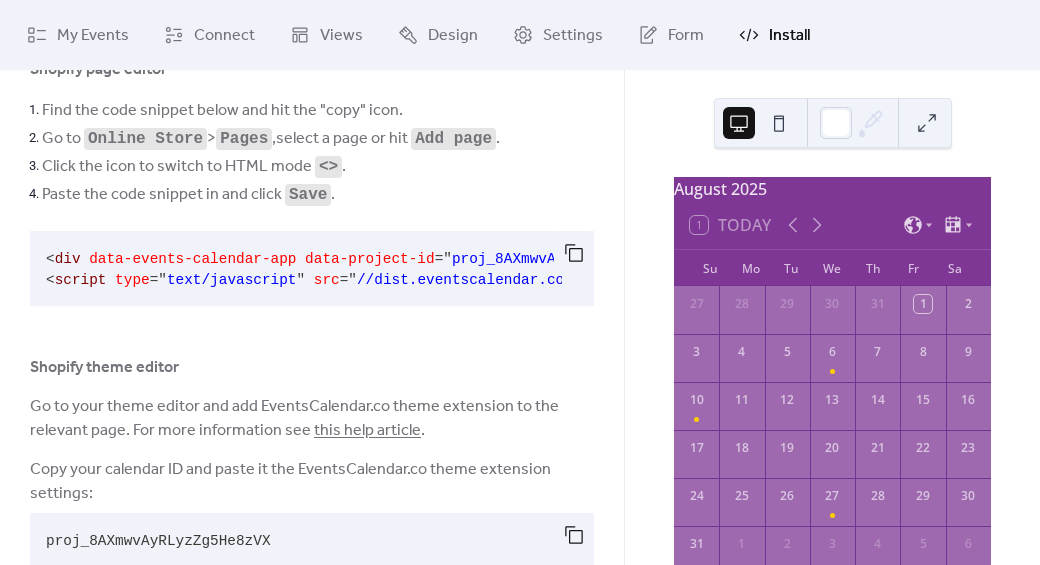 scroll, scrollTop: 196, scrollLeft: 0, axis: vertical 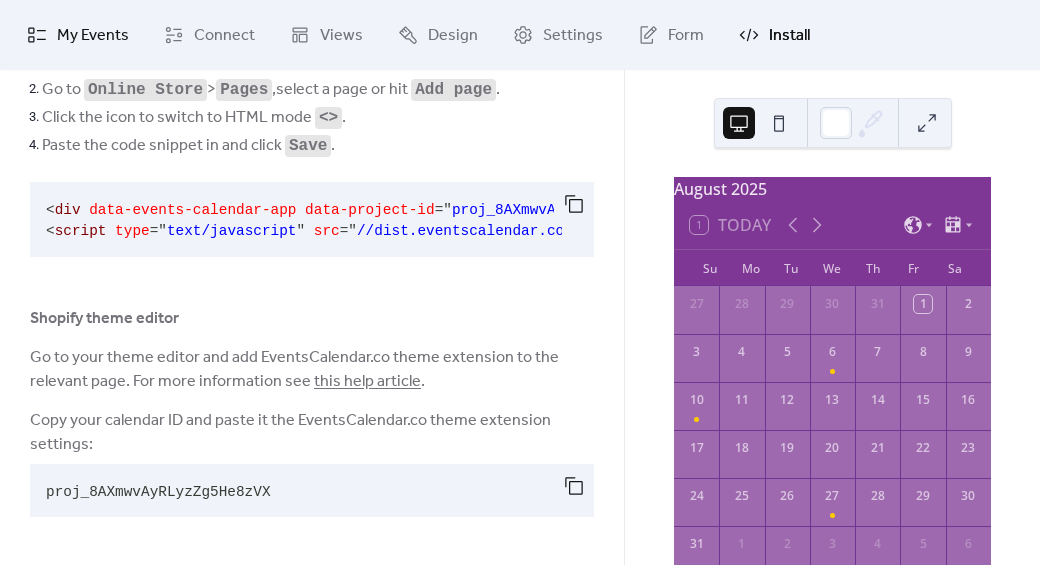 click on "My Events" at bounding box center [93, 36] 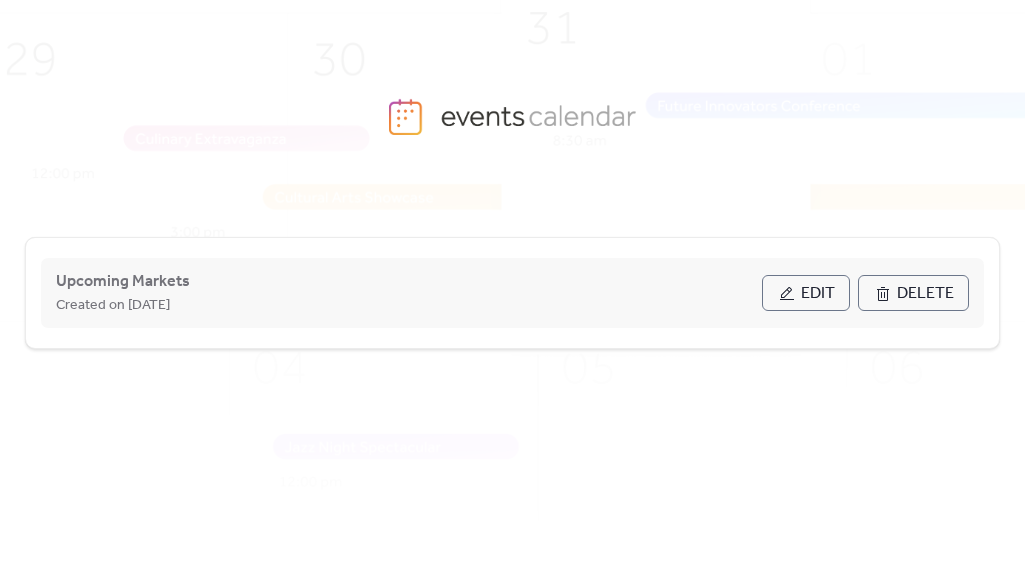 click on "Upcoming Markets Created on [DATE]" at bounding box center [409, 293] 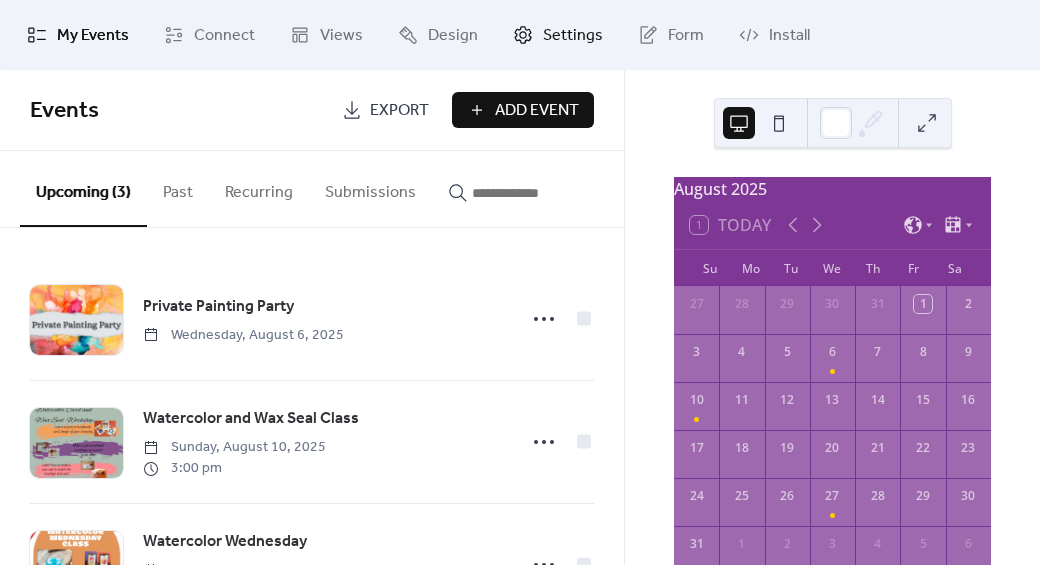 click on "Settings" at bounding box center [573, 36] 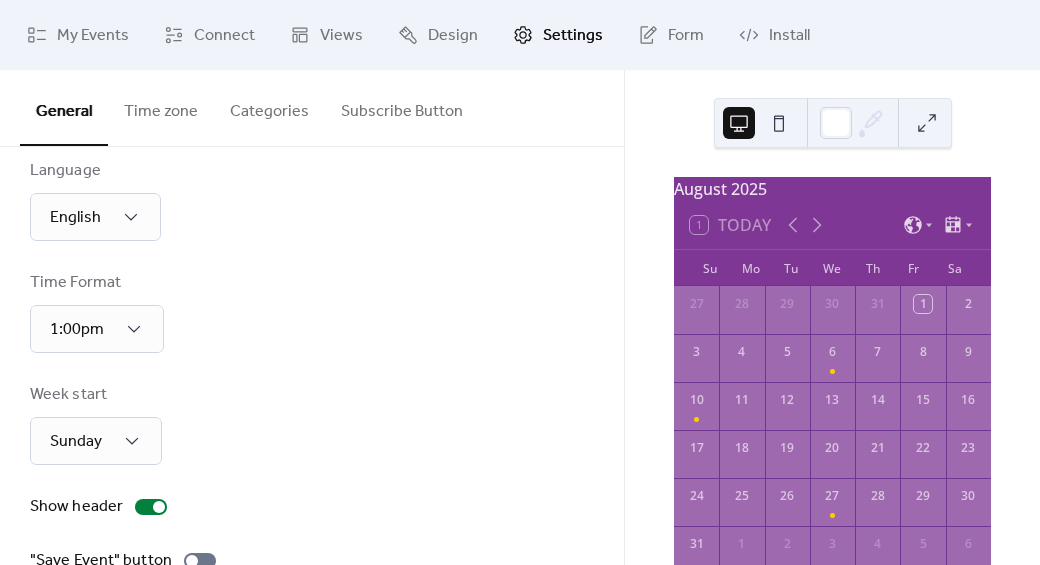 scroll, scrollTop: 0, scrollLeft: 0, axis: both 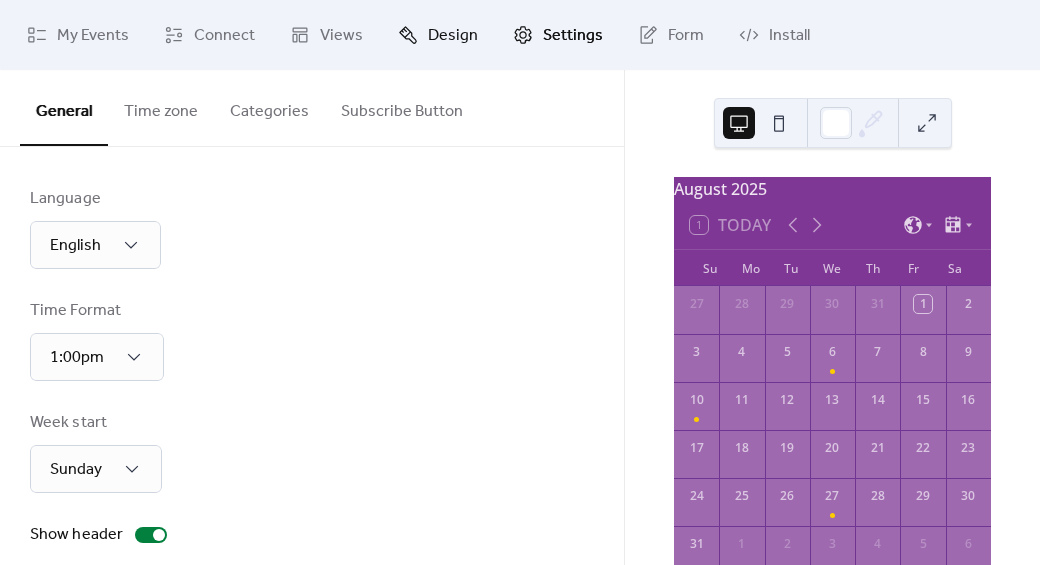 click on "Design" at bounding box center [453, 36] 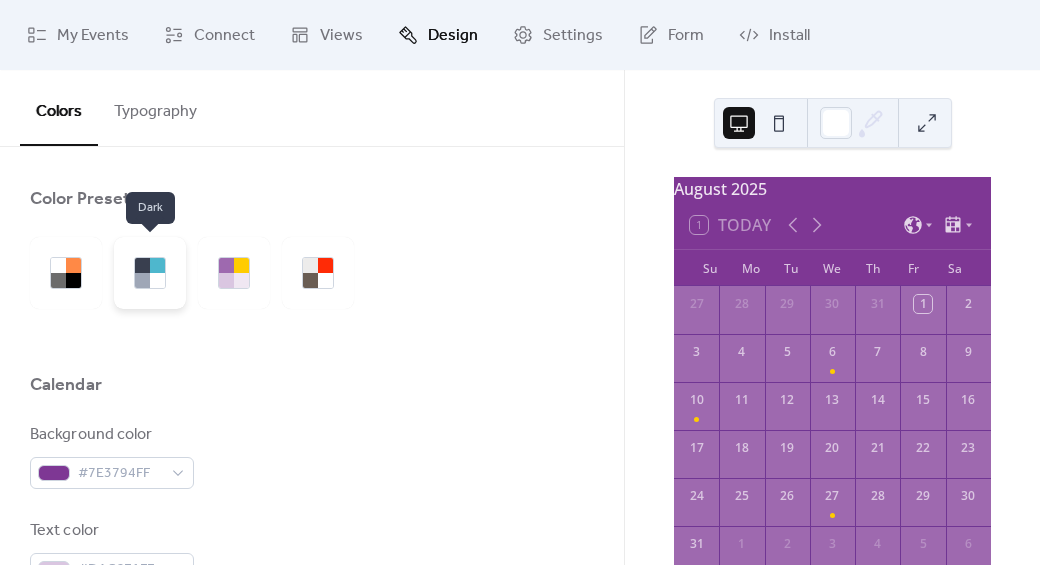 click at bounding box center (142, 280) 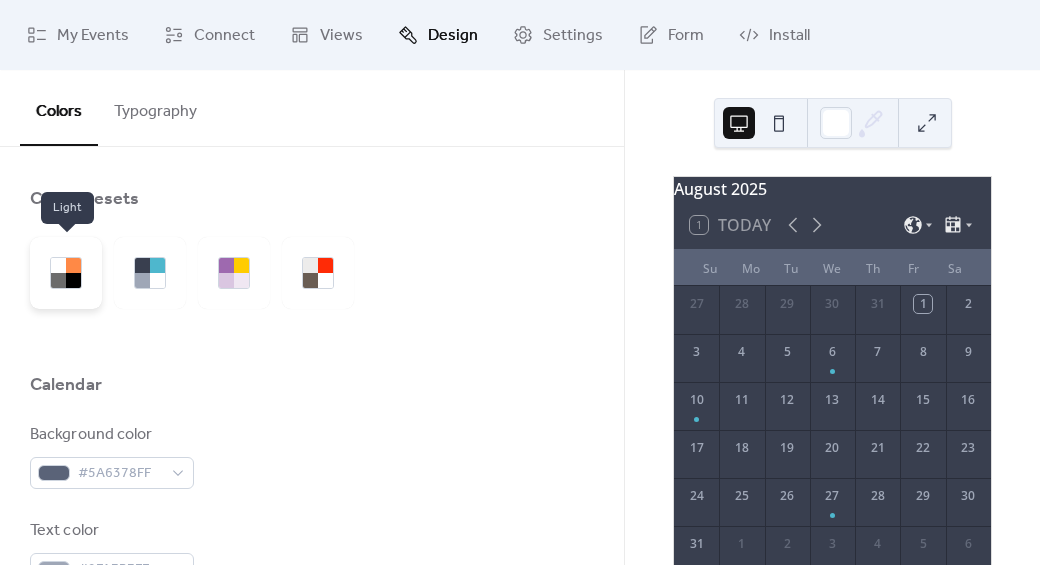 click at bounding box center [66, 273] 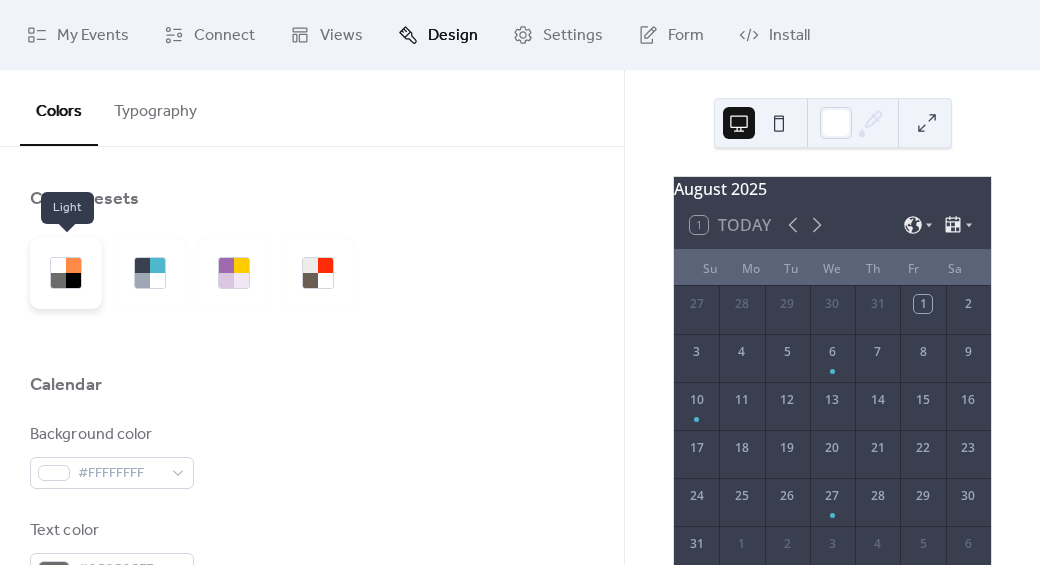 click at bounding box center (58, 280) 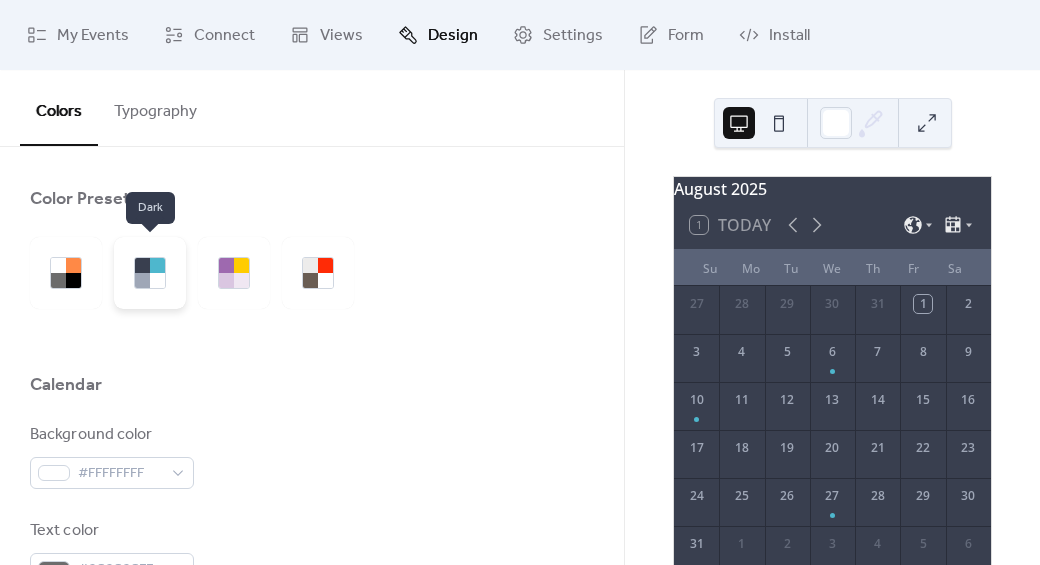 click at bounding box center (157, 280) 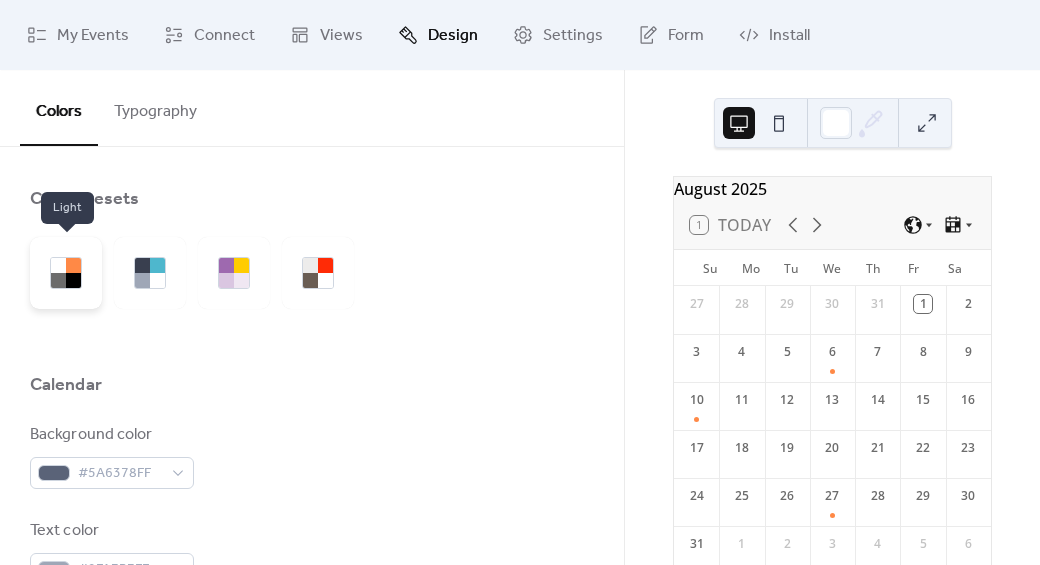 click at bounding box center [73, 280] 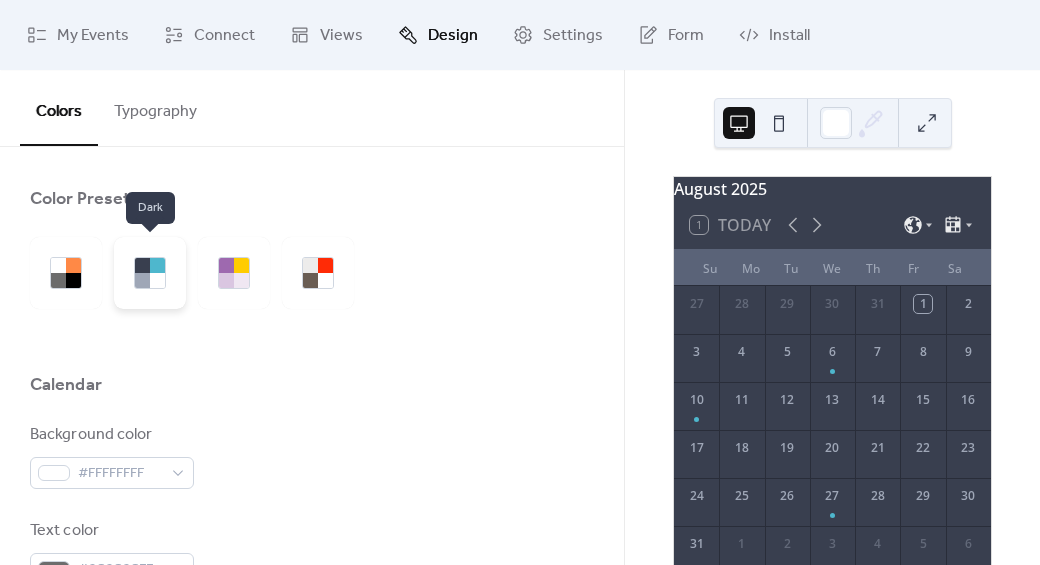 click at bounding box center [142, 280] 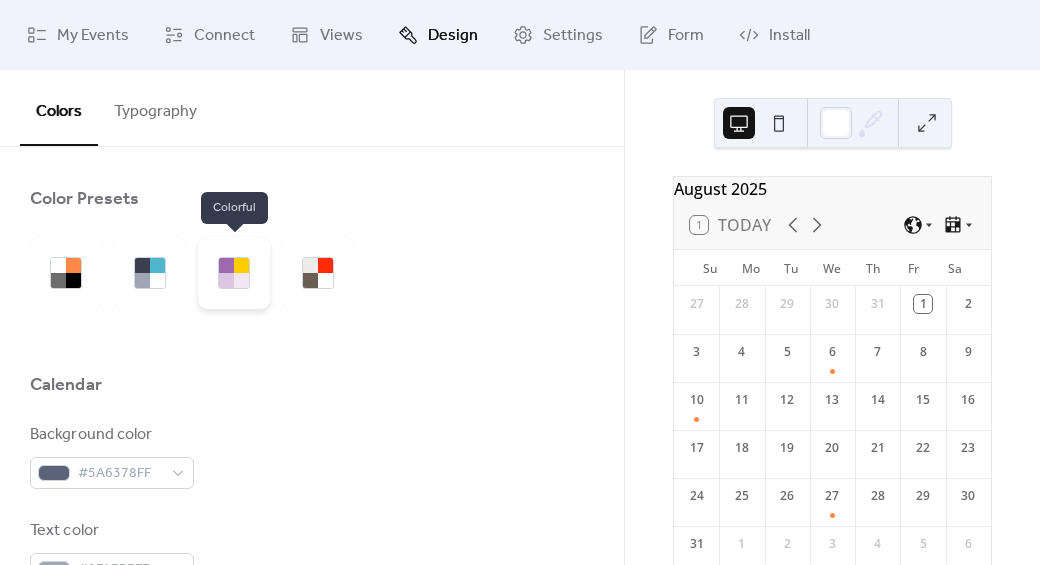 click at bounding box center [241, 280] 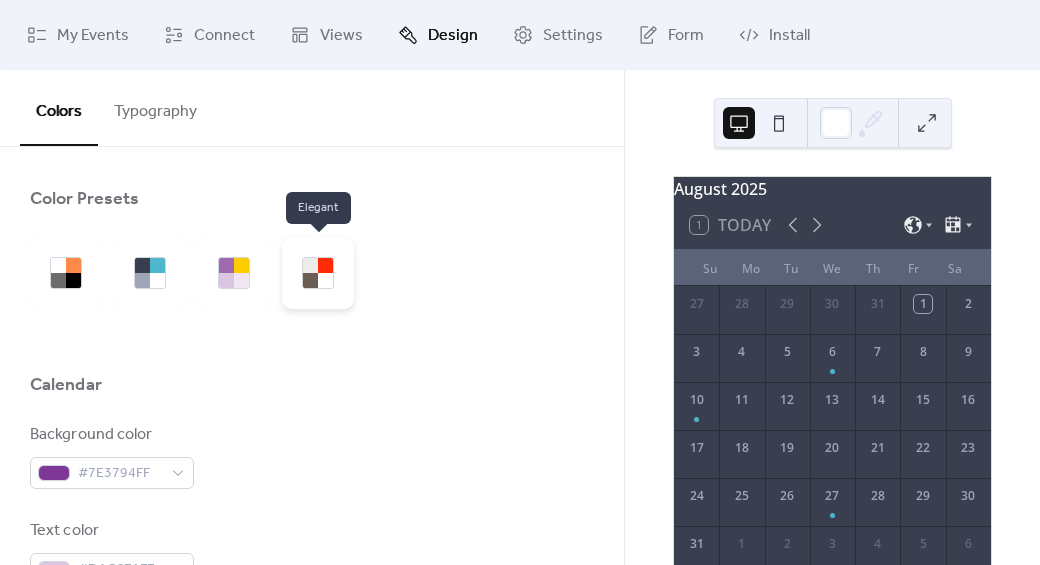 click at bounding box center [310, 280] 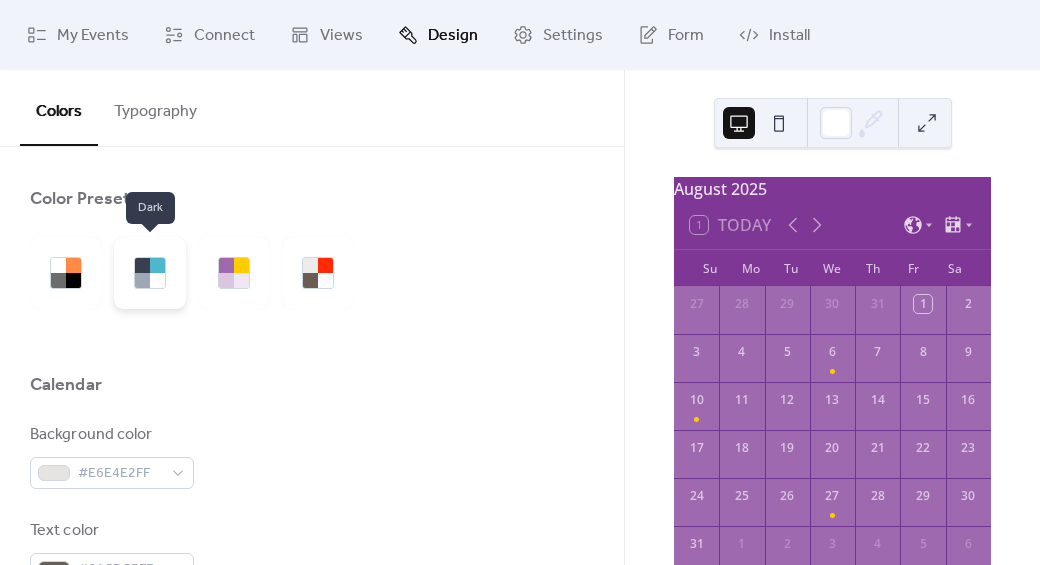 click at bounding box center (142, 280) 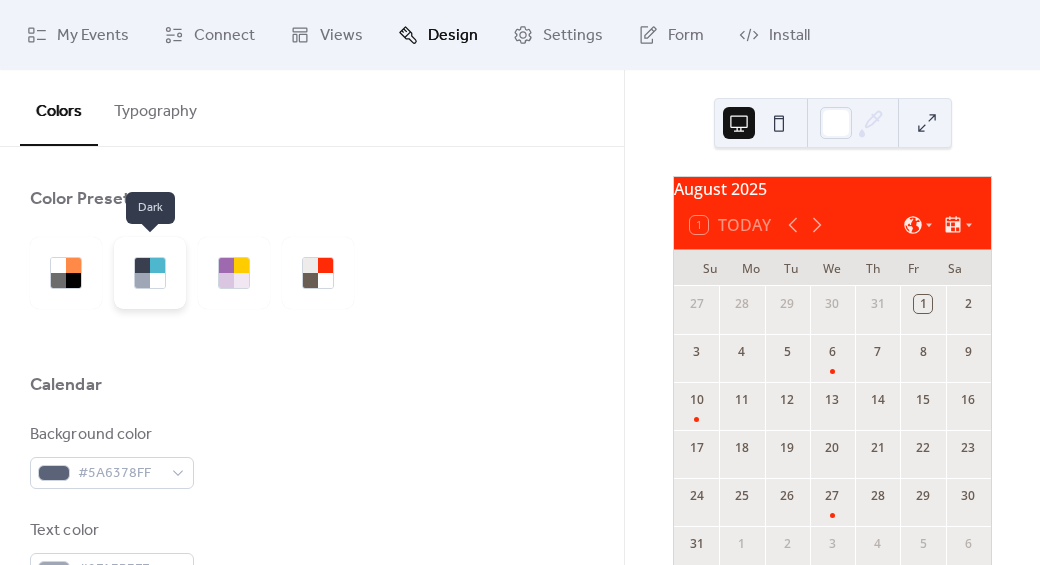click at bounding box center (157, 265) 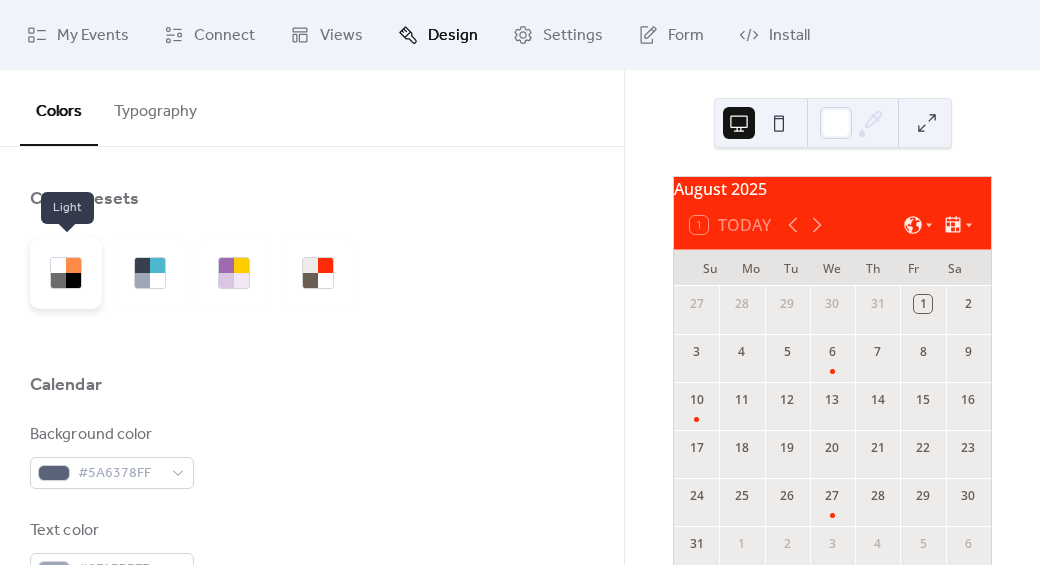 click at bounding box center [73, 280] 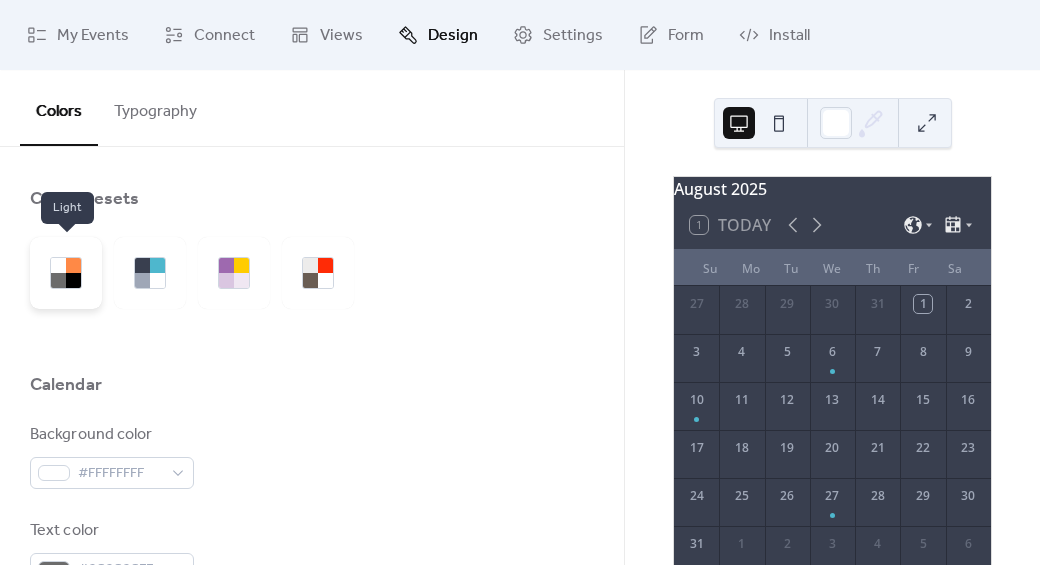 click at bounding box center [73, 265] 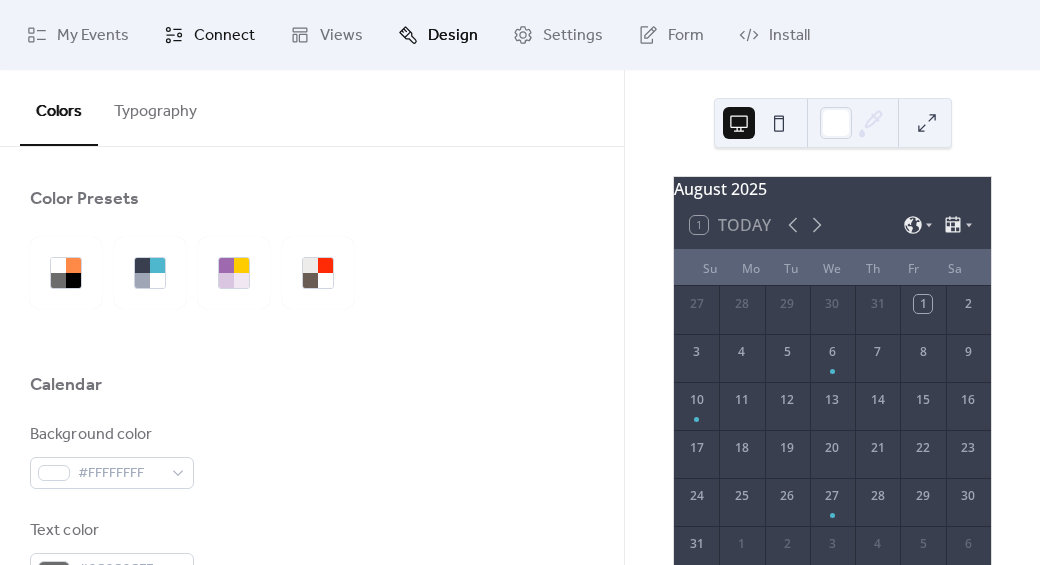 click 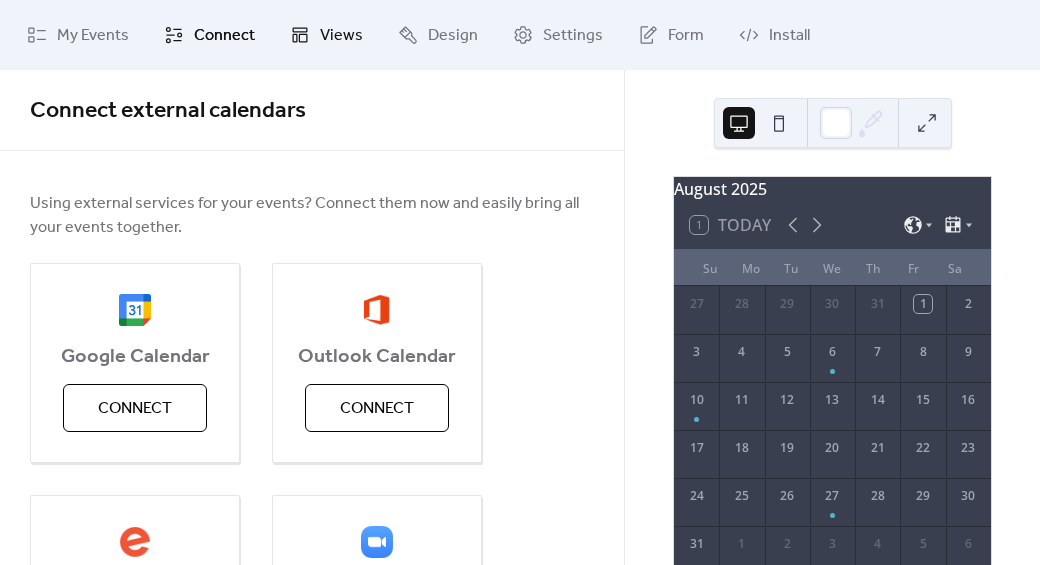 click on "Views" at bounding box center (341, 36) 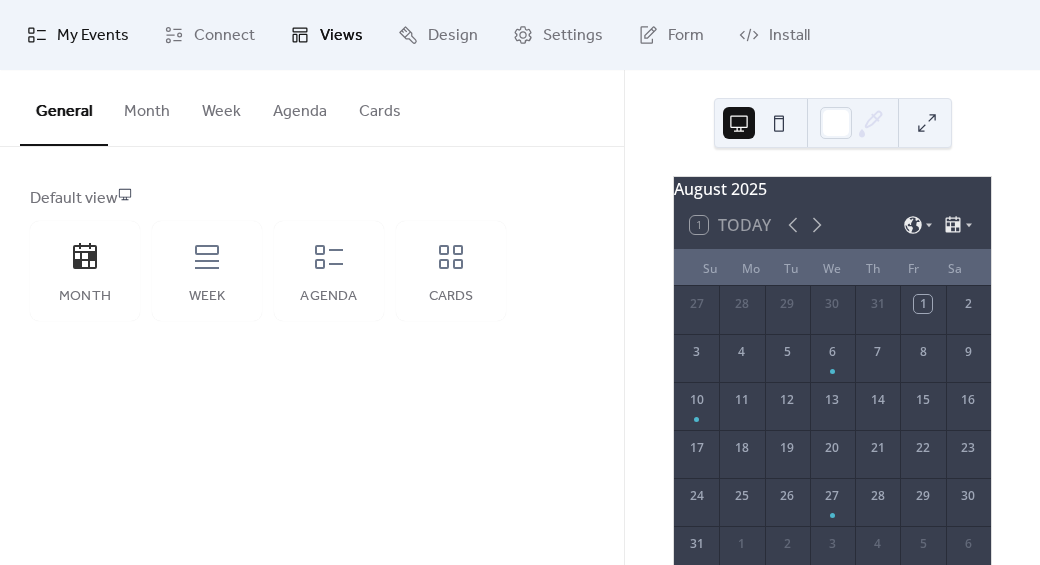 click on "My Events" at bounding box center (93, 36) 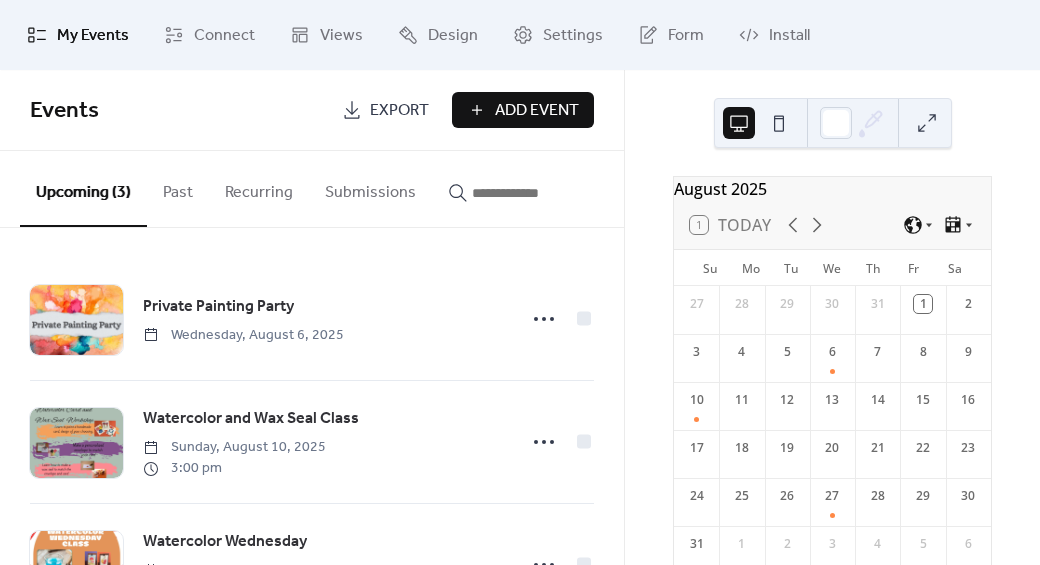 click on "Submissions" at bounding box center (370, 188) 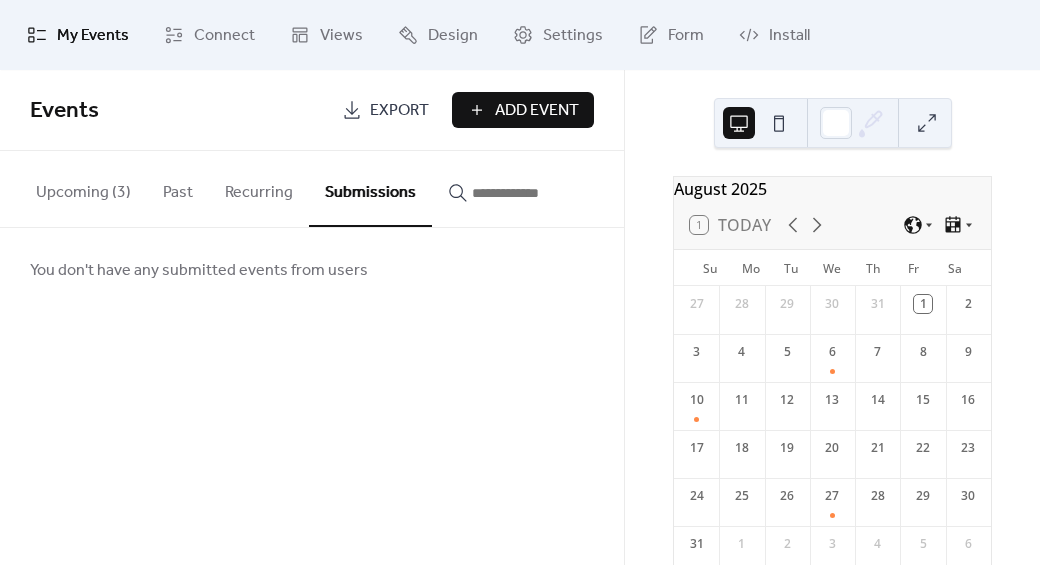 click on "Upcoming (3)" at bounding box center [83, 188] 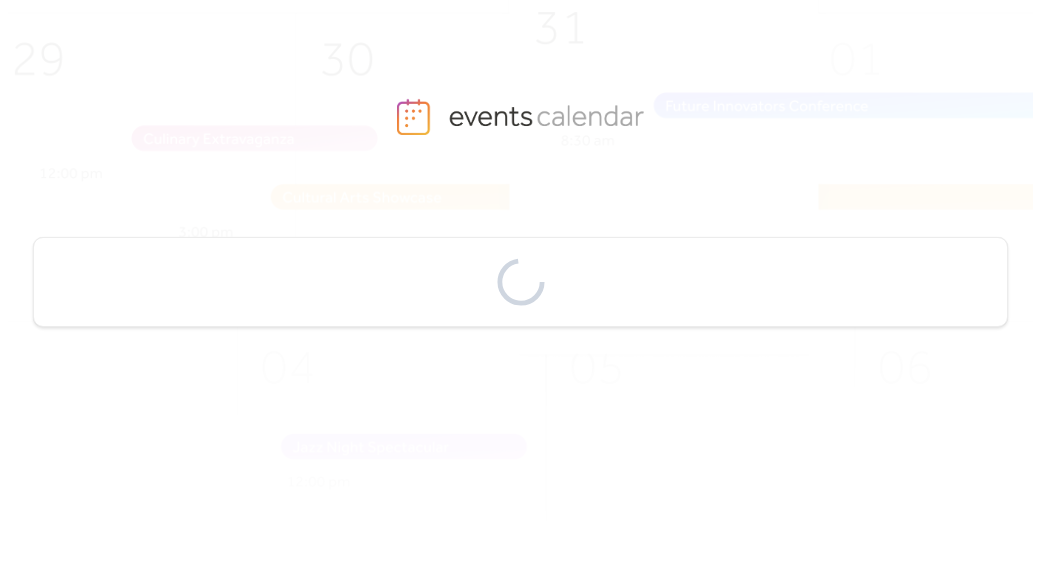 scroll, scrollTop: 0, scrollLeft: 0, axis: both 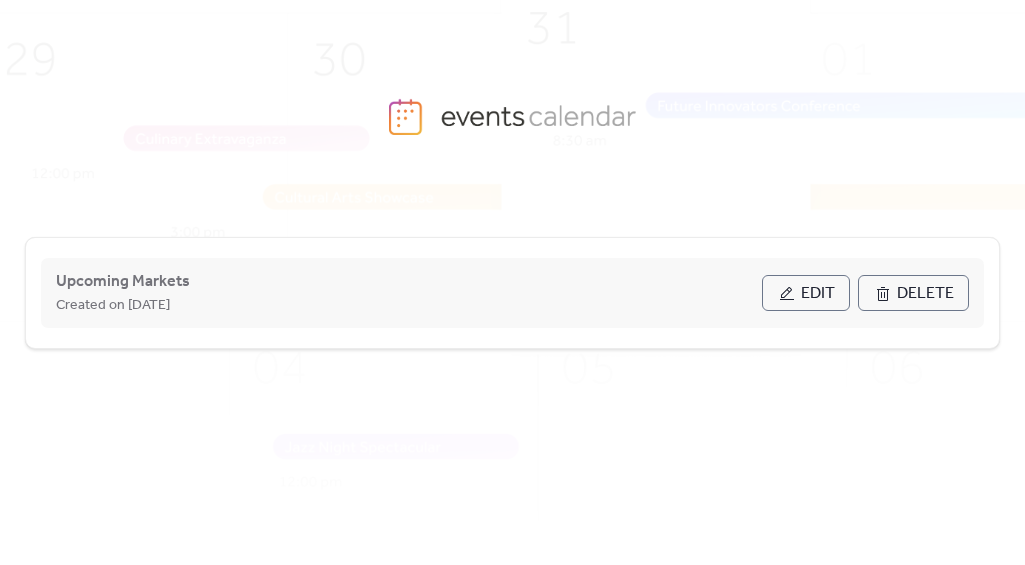 click on "Edit" at bounding box center (818, 294) 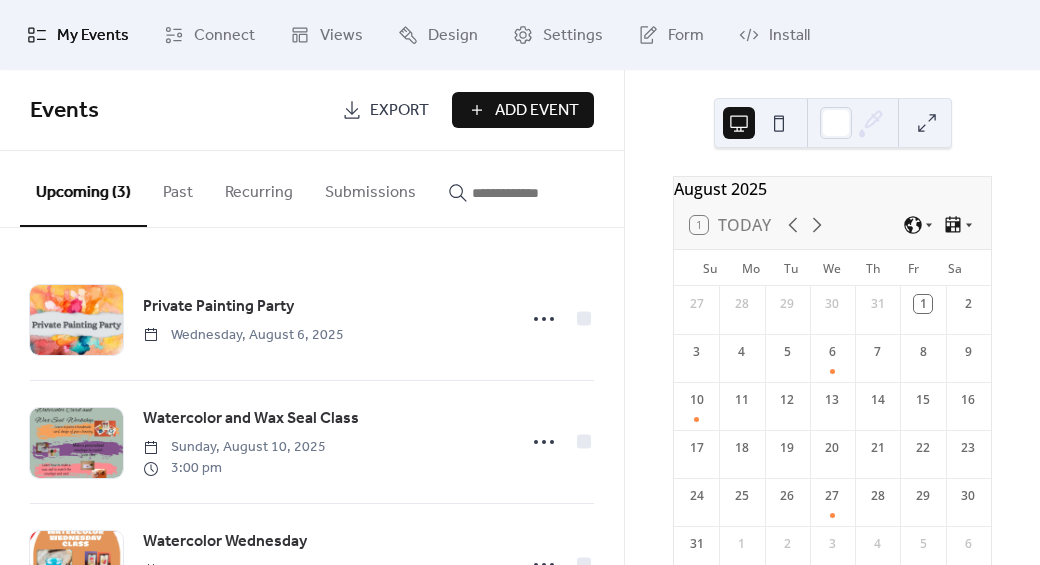click on "August 2025 1 Today Su Mo Tu We Th Fr Sa 27 28 29 30 31 1 2 3 4 5 6 7 8 9 10 11 12 13 14 15 16 17 18 19 20 21 22 23 24 25 26 27 28 29 30 31 1 2 3 4 5 6 Subscribe" at bounding box center [832, 317] 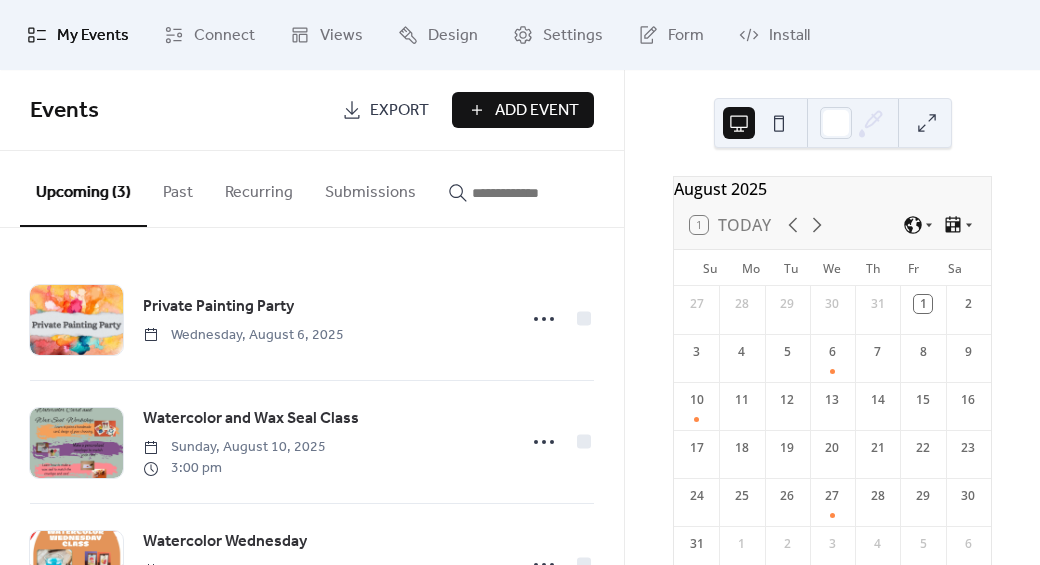 click on "My Events" at bounding box center (93, 36) 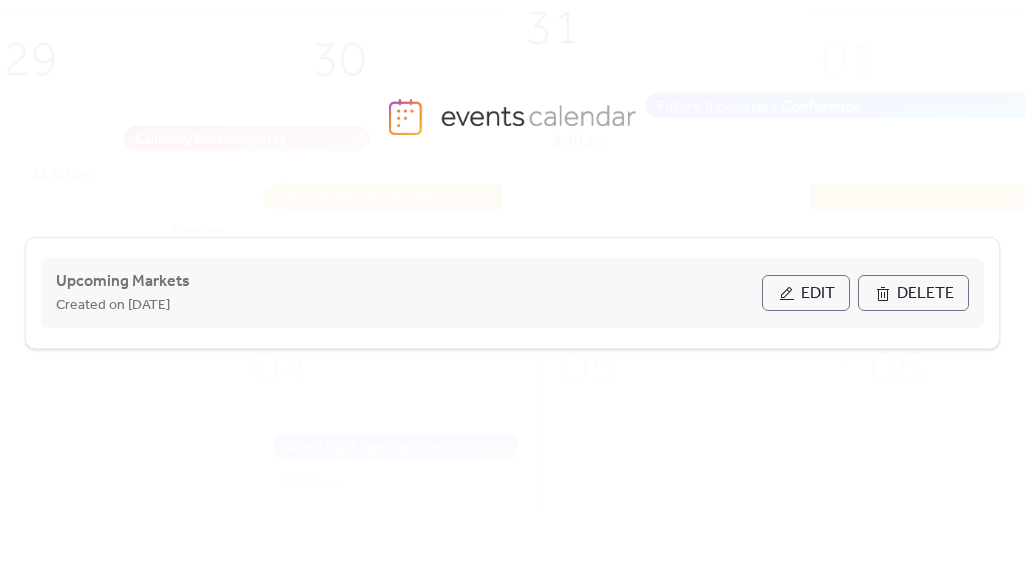 click on "Edit" at bounding box center (806, 293) 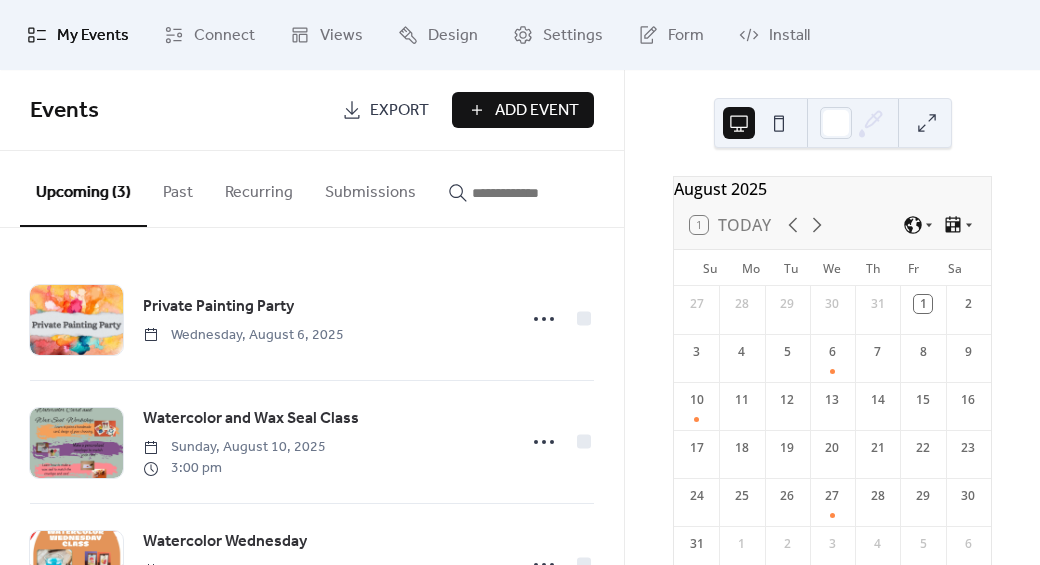 click on "Add Event" at bounding box center [537, 111] 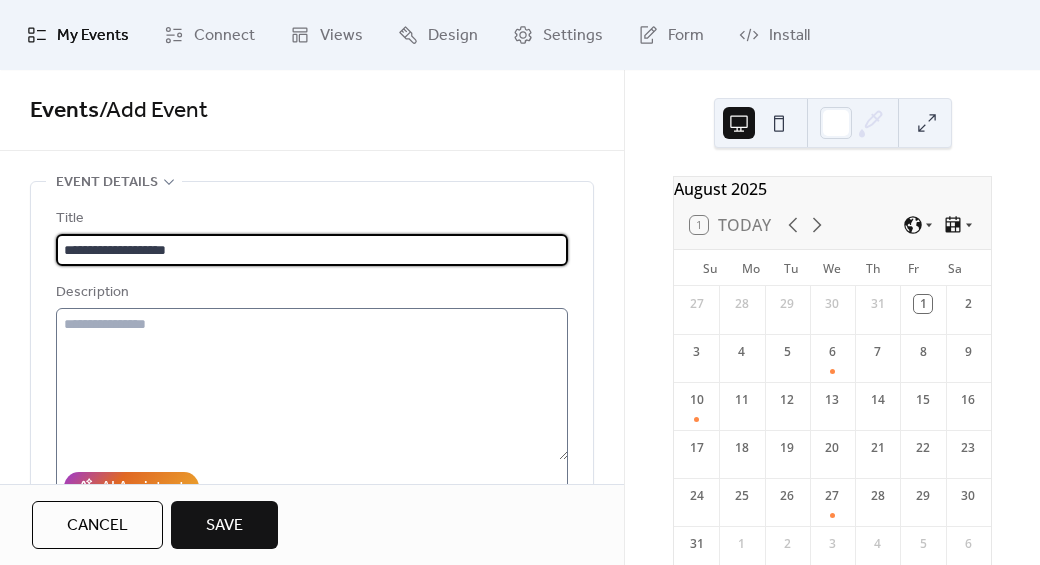 type on "**********" 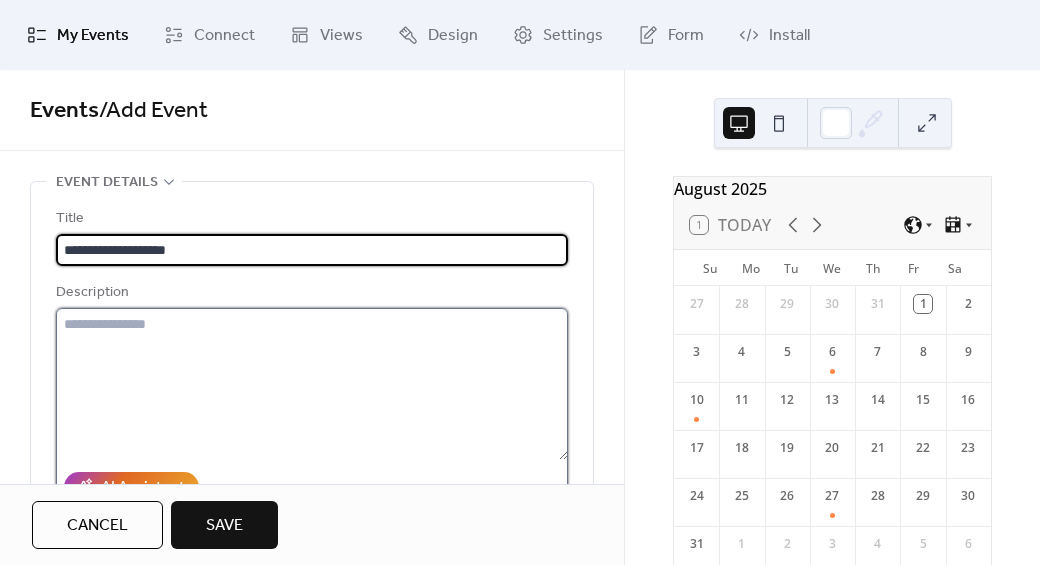 click at bounding box center (312, 384) 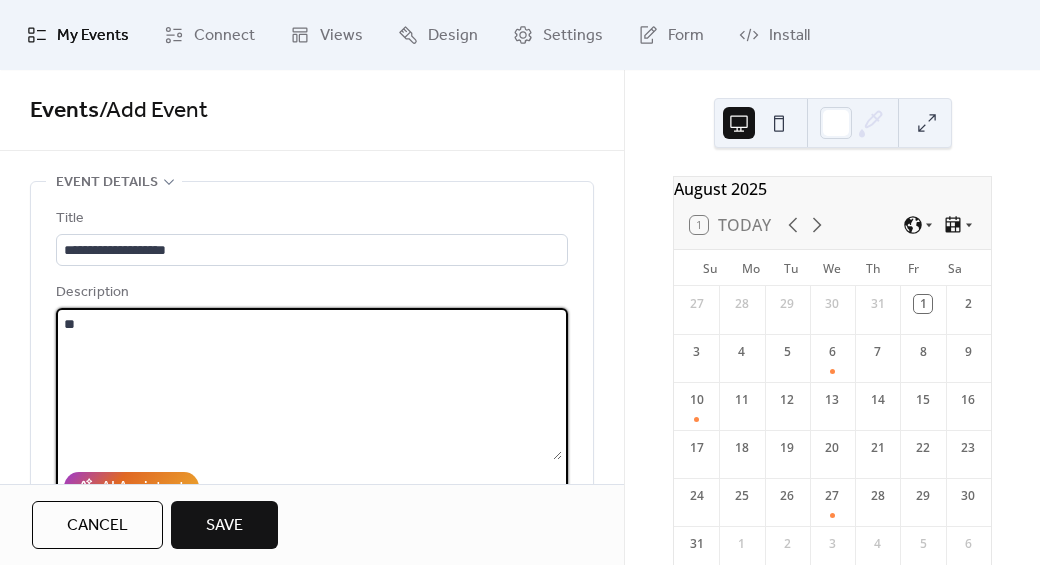 type on "*" 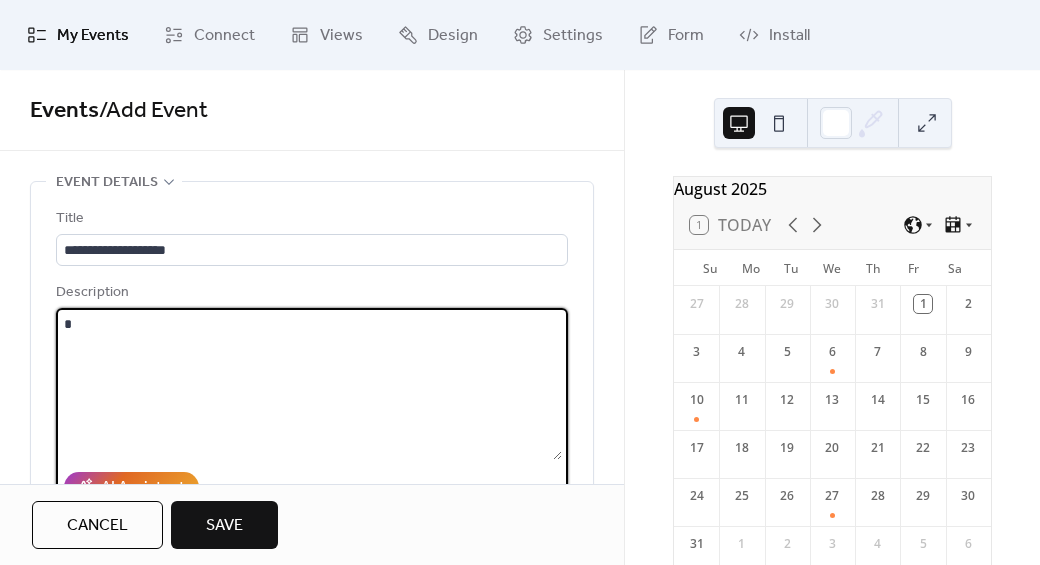 type 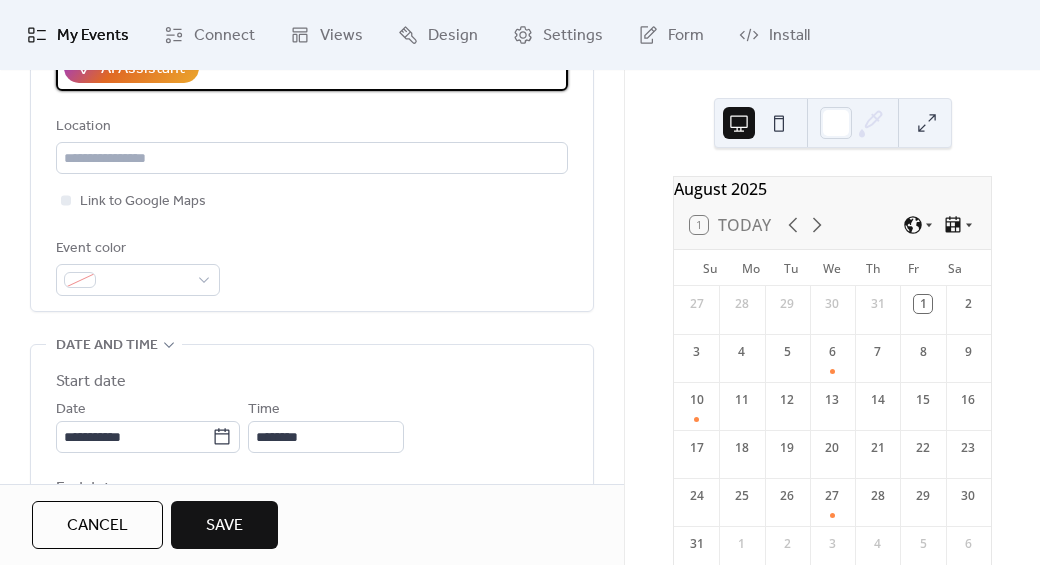 scroll, scrollTop: 430, scrollLeft: 0, axis: vertical 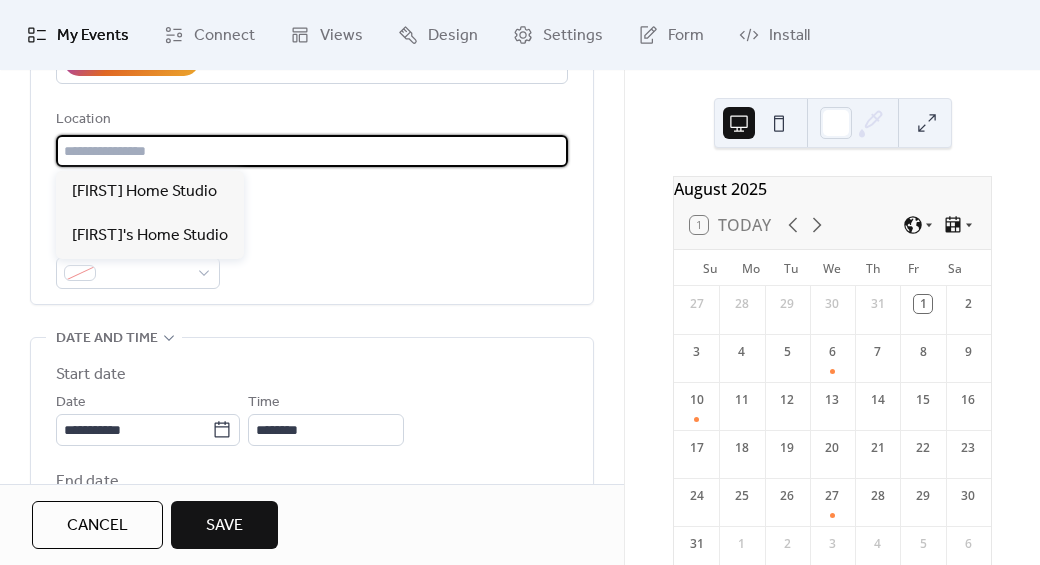 click at bounding box center [312, 151] 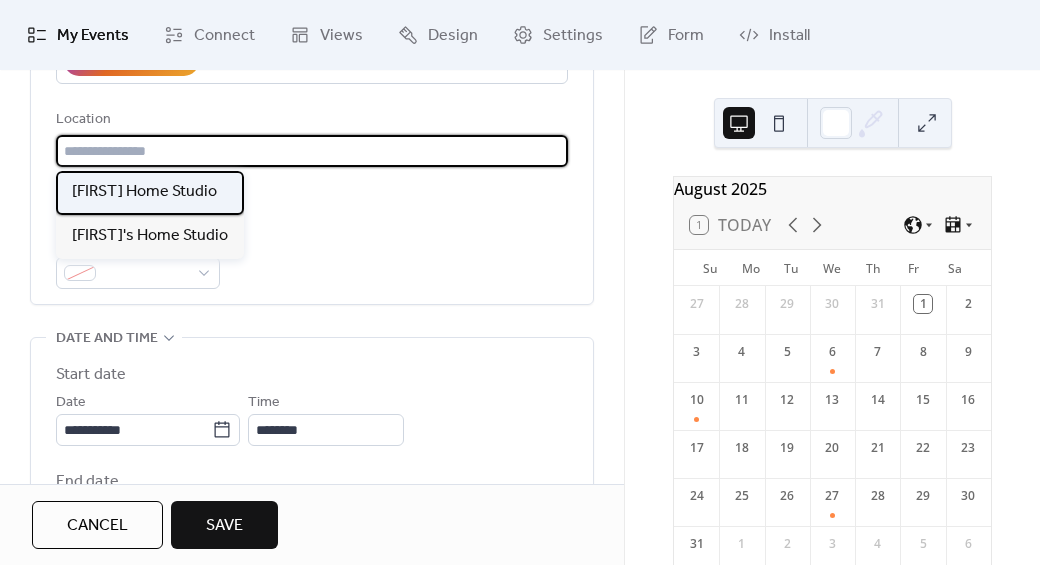 click on "Amy Home Studio" at bounding box center [144, 192] 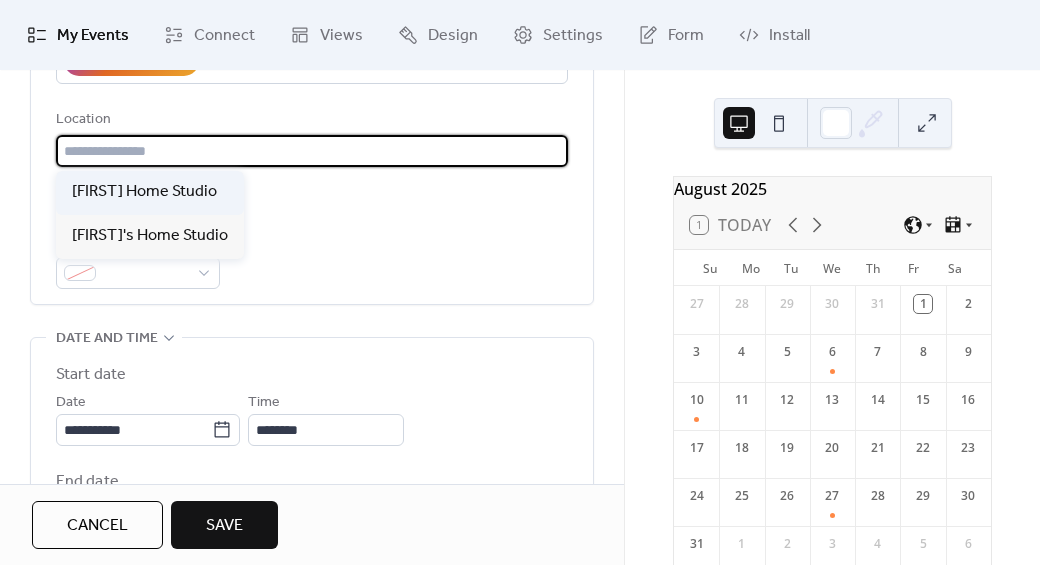 type on "**********" 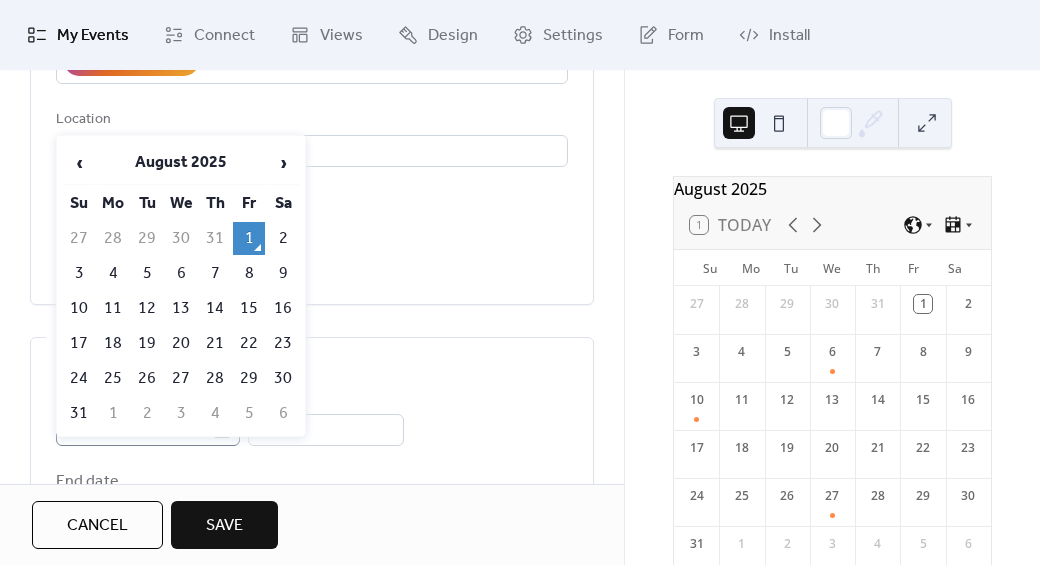 click 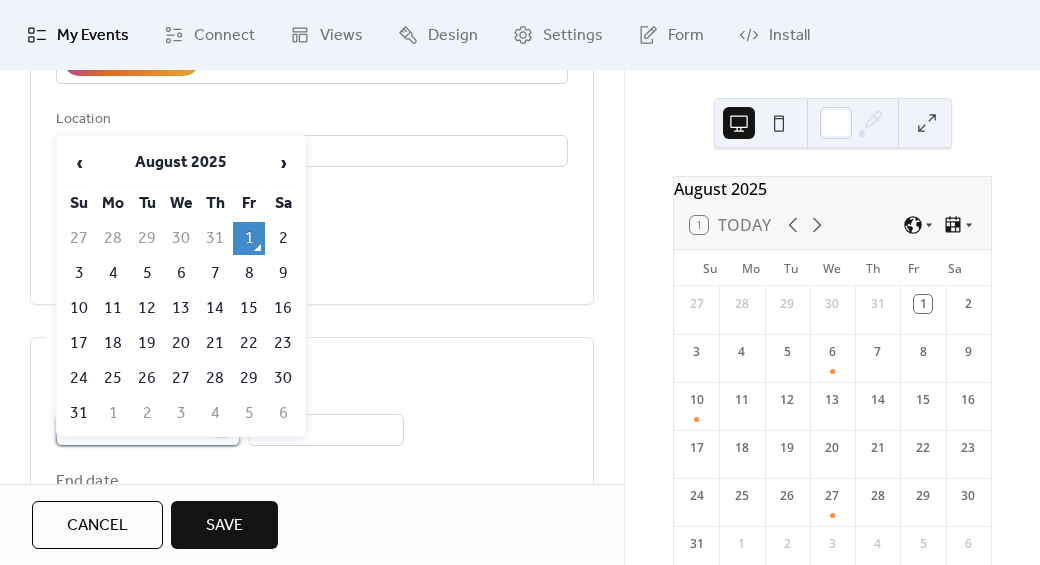 click on "**********" at bounding box center [134, 430] 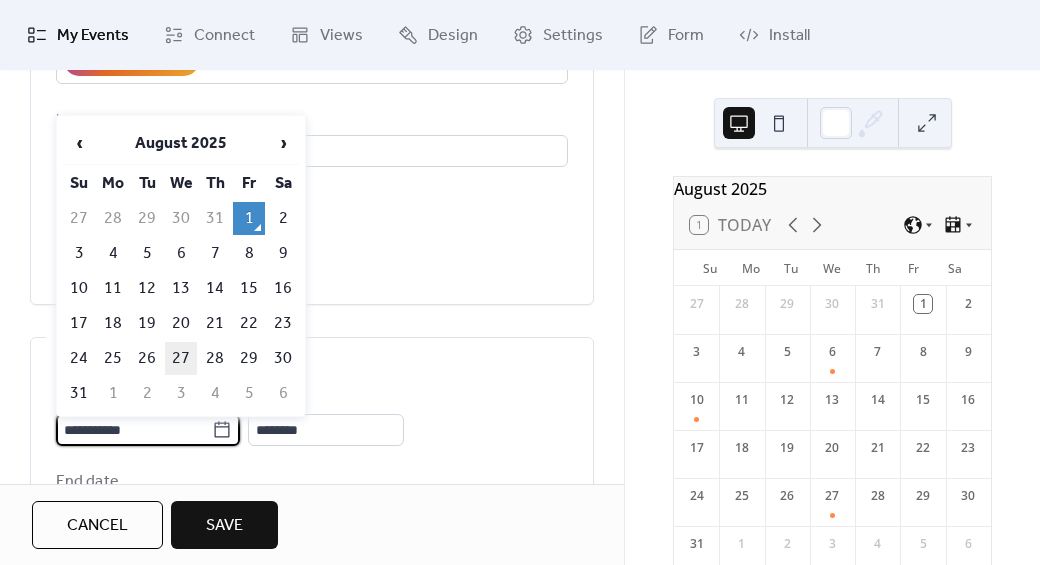 click on "27" at bounding box center (181, 358) 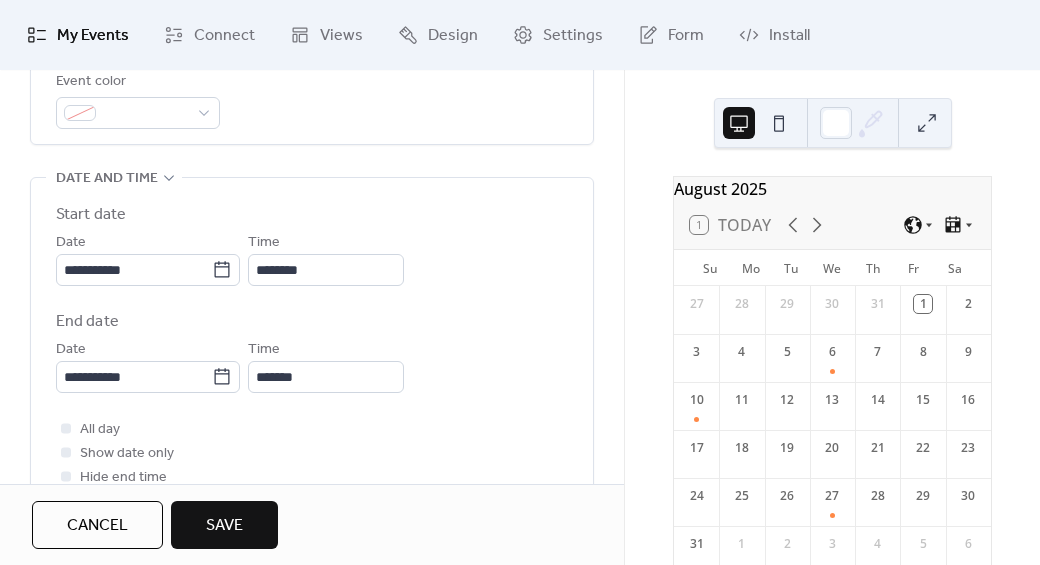 scroll, scrollTop: 582, scrollLeft: 0, axis: vertical 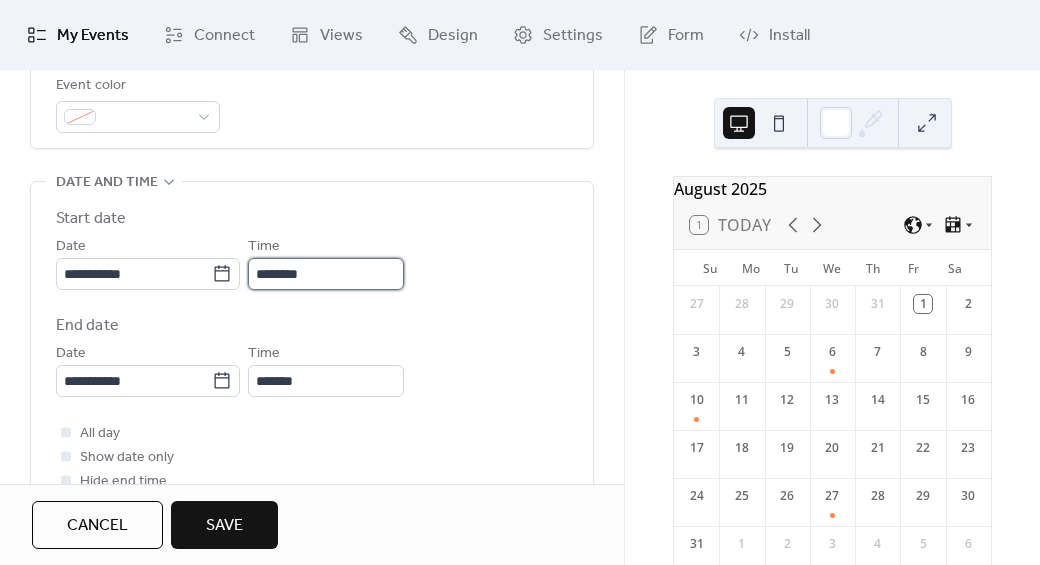 click on "********" at bounding box center (326, 274) 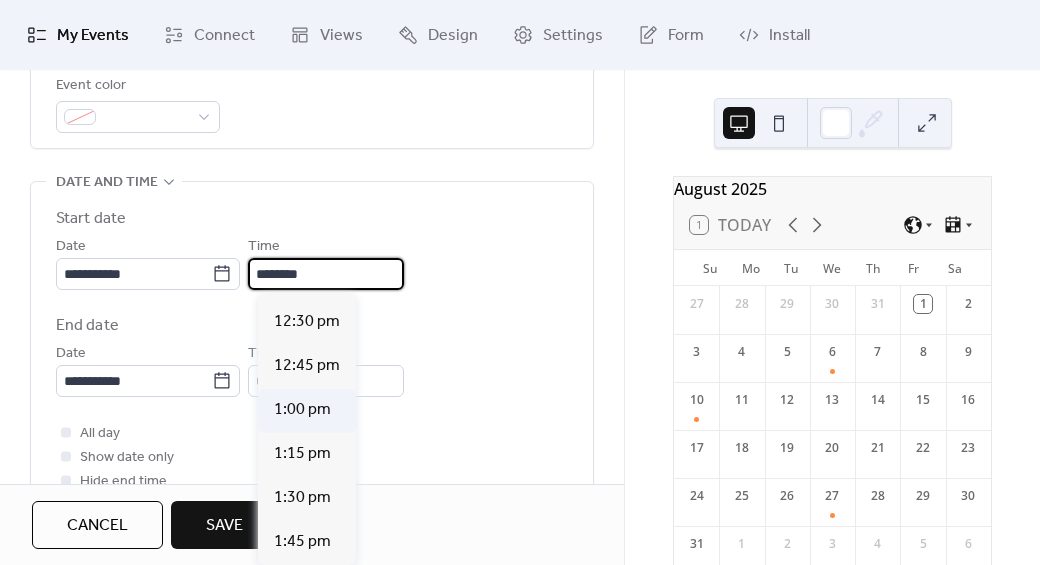 scroll, scrollTop: 2196, scrollLeft: 0, axis: vertical 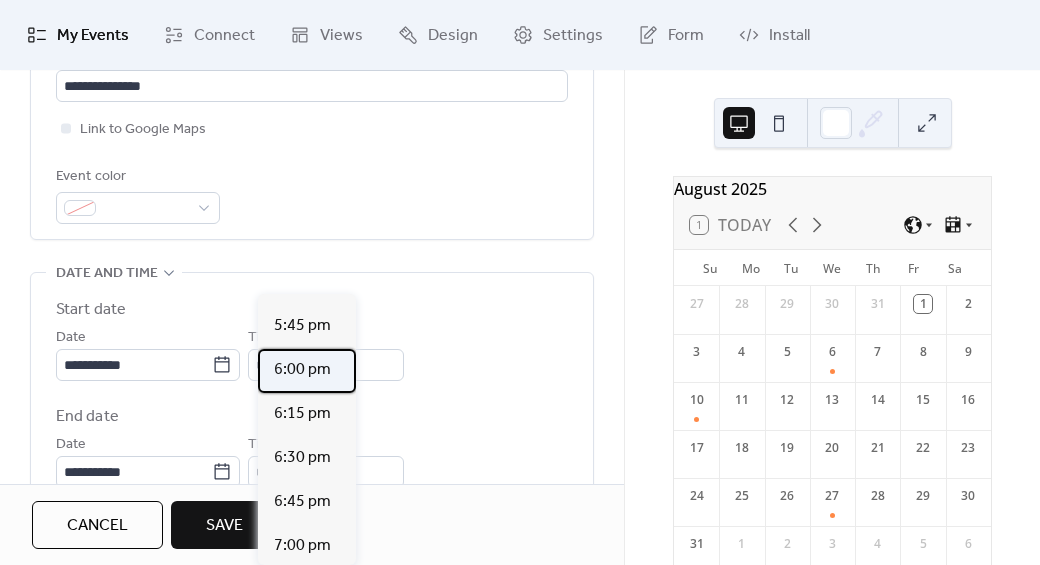 click on "6:00 pm" at bounding box center [302, 370] 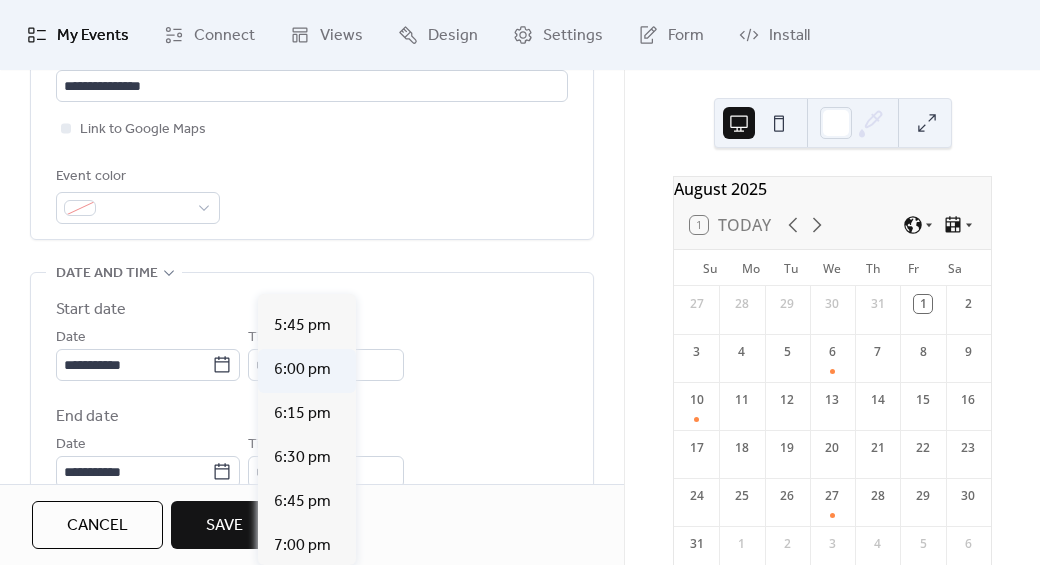 type on "*******" 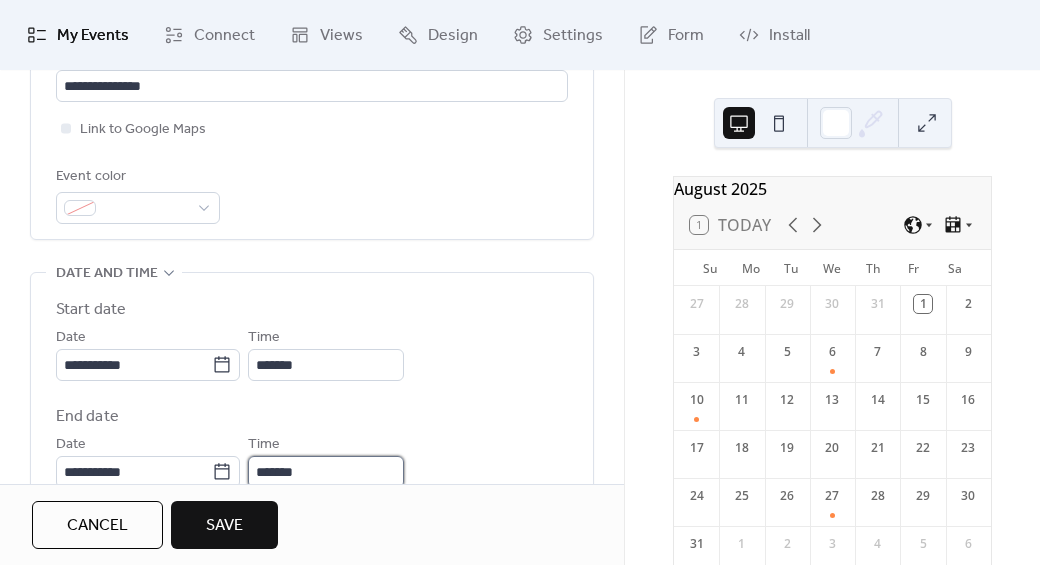 click on "*******" at bounding box center (326, 472) 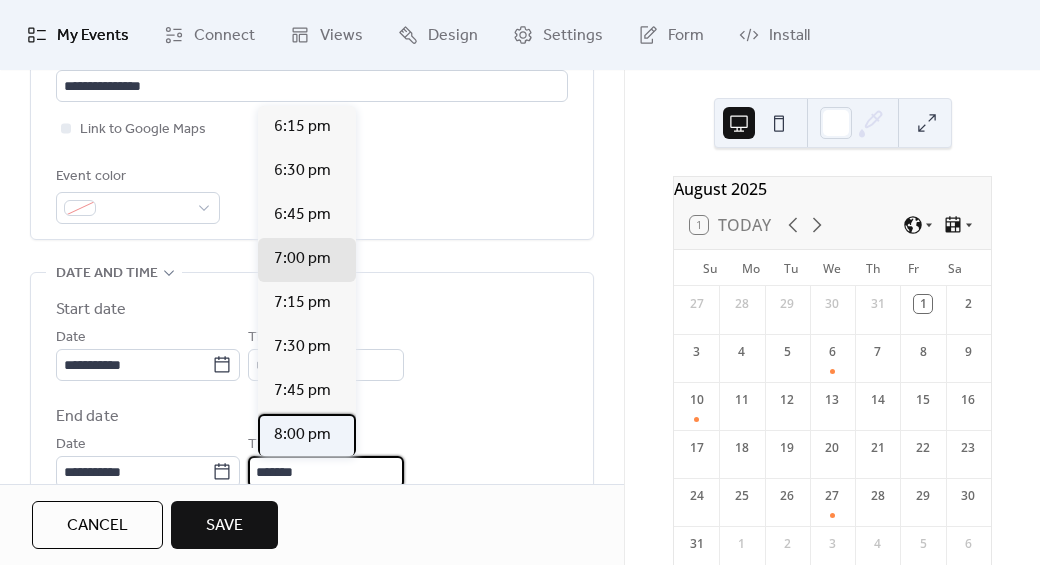 click on "8:00 pm" at bounding box center [302, 435] 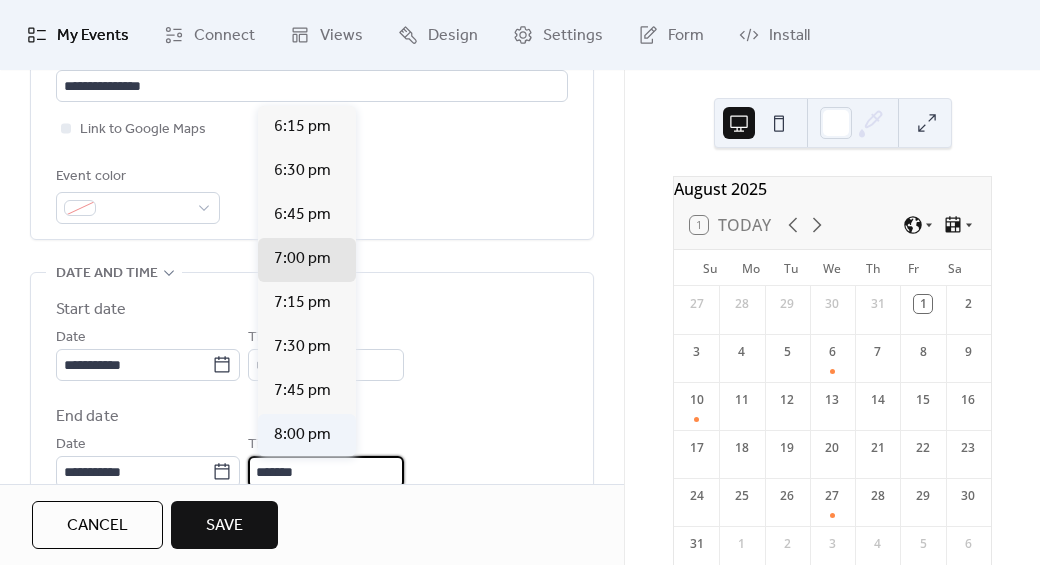 type on "*******" 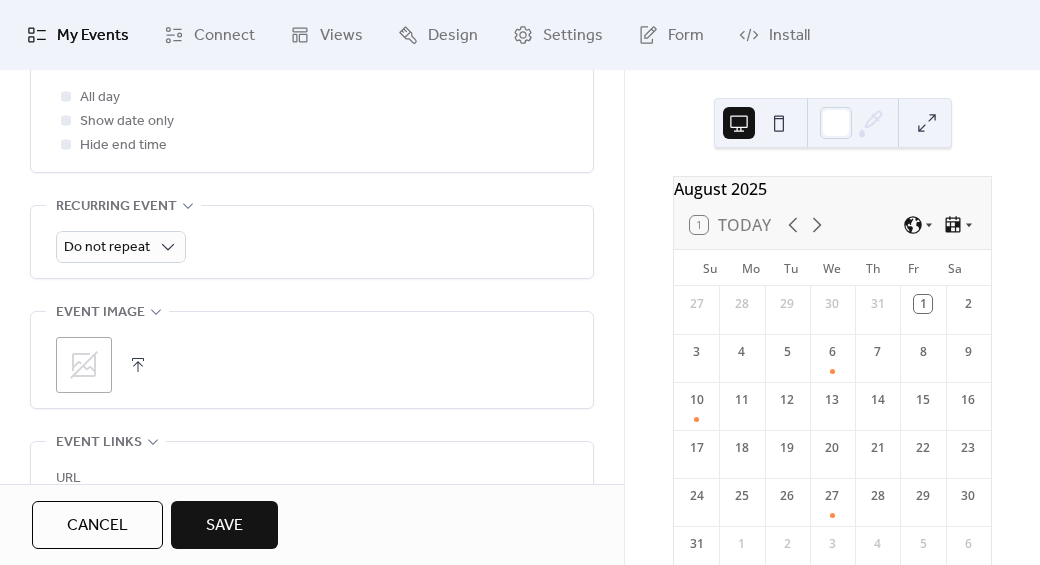 scroll, scrollTop: 939, scrollLeft: 0, axis: vertical 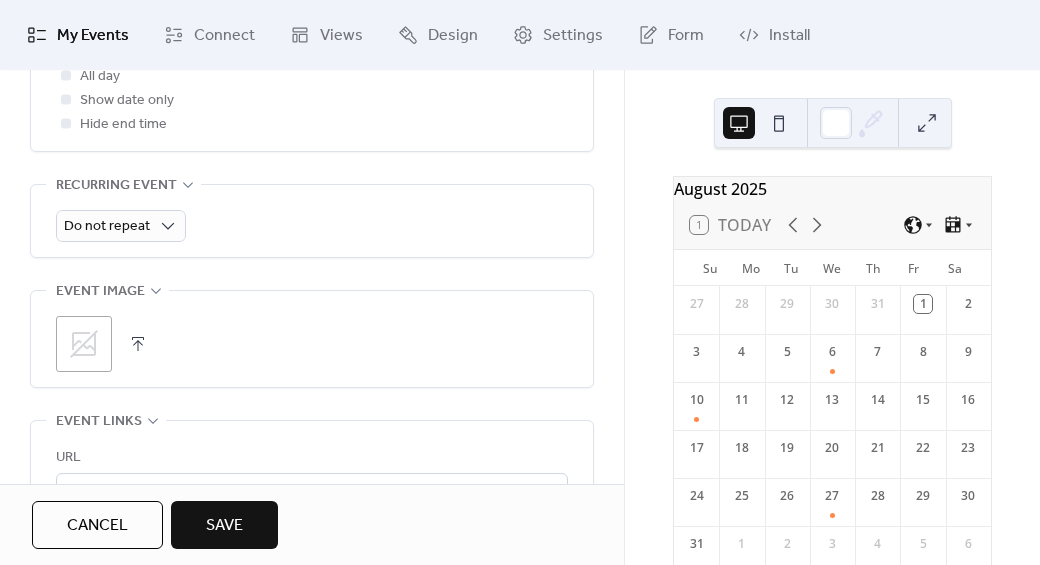 click 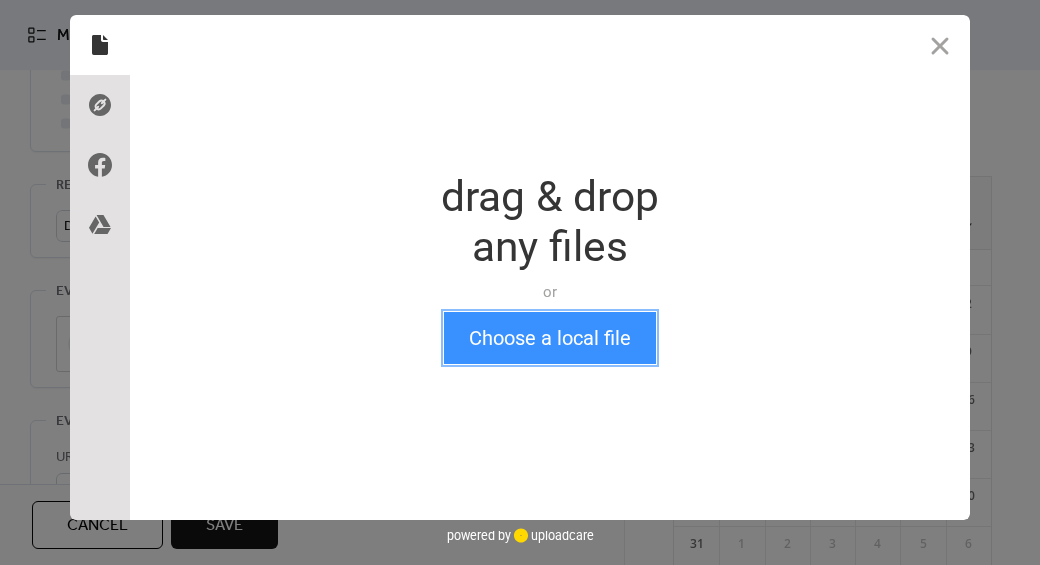 click on "Choose a local file" at bounding box center [550, 338] 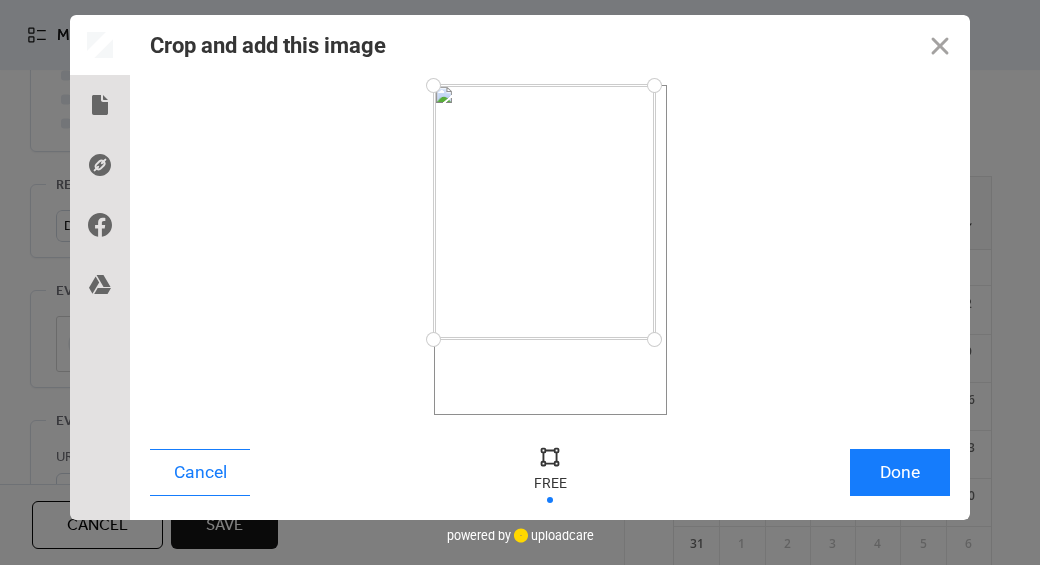 drag, startPoint x: 667, startPoint y: 413, endPoint x: 654, endPoint y: 339, distance: 75.13322 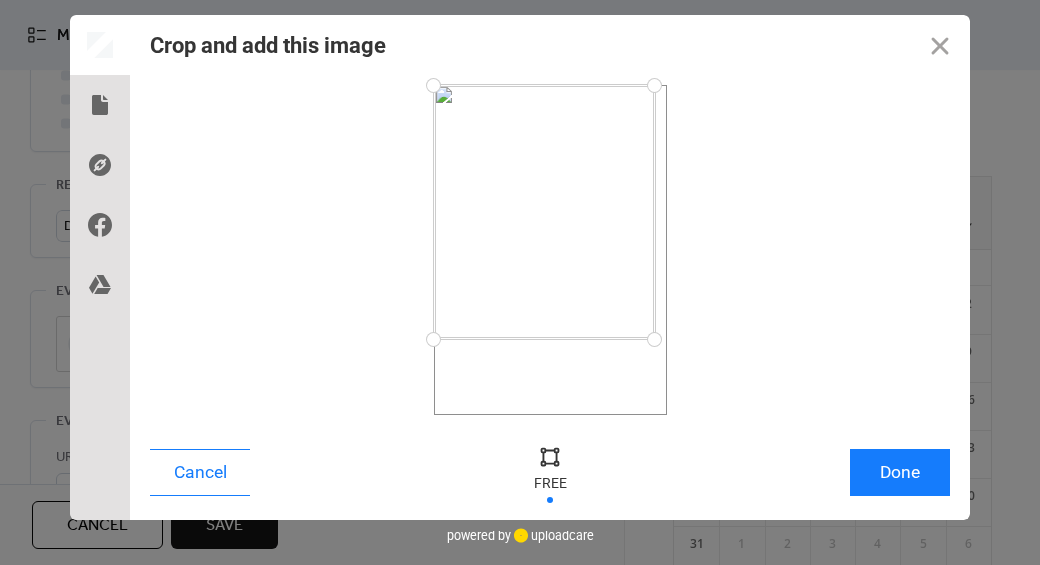 click at bounding box center [654, 339] 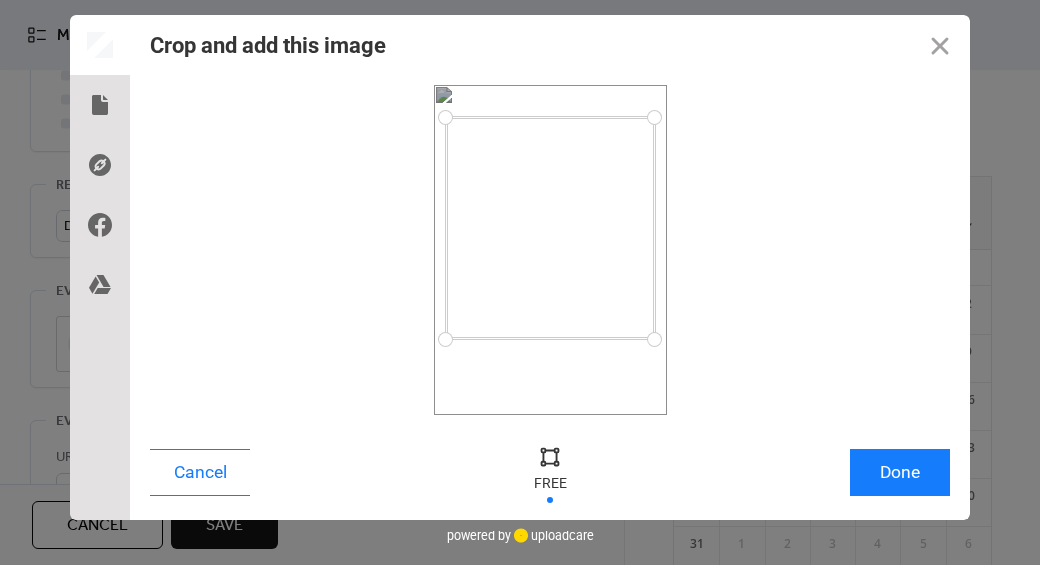 drag, startPoint x: 441, startPoint y: 94, endPoint x: 445, endPoint y: 117, distance: 23.345236 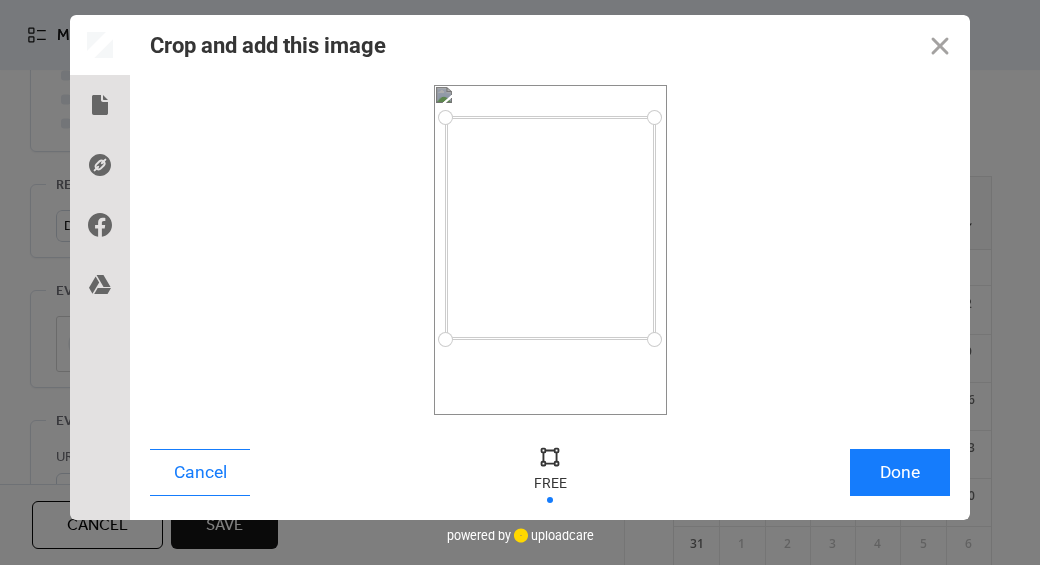 click at bounding box center (445, 117) 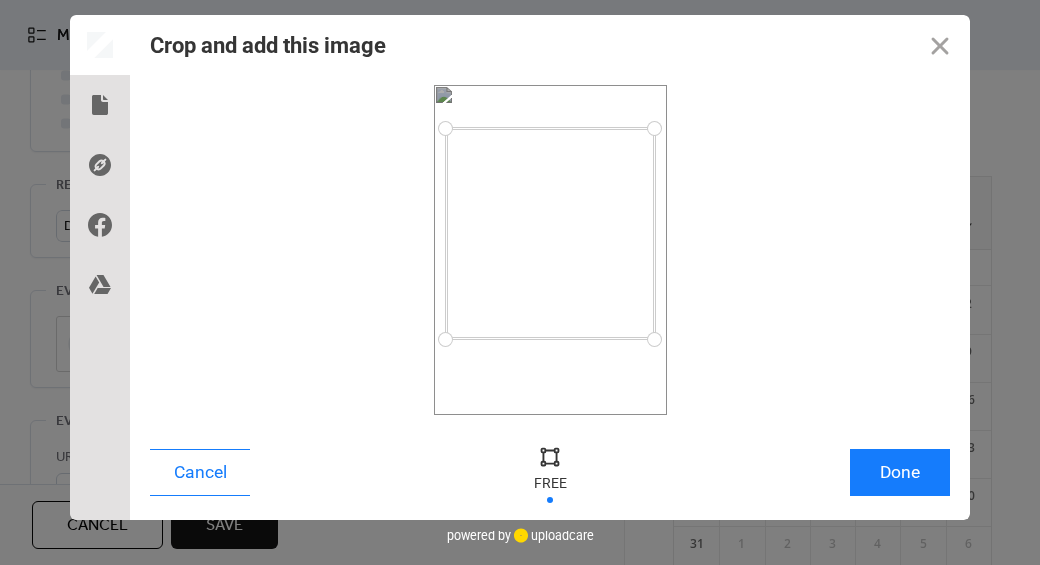 click at bounding box center (654, 128) 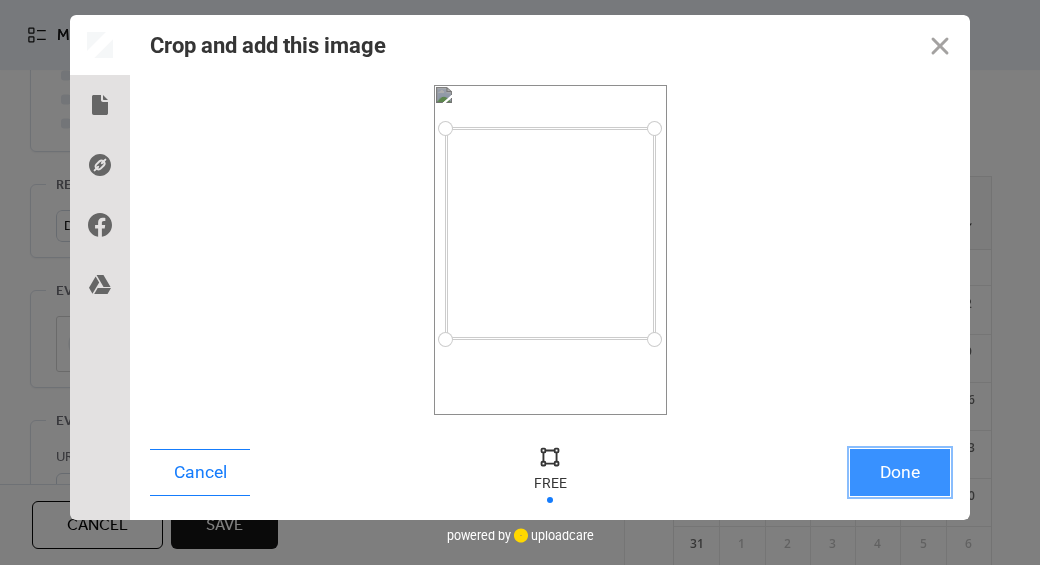 click on "Done" at bounding box center [900, 472] 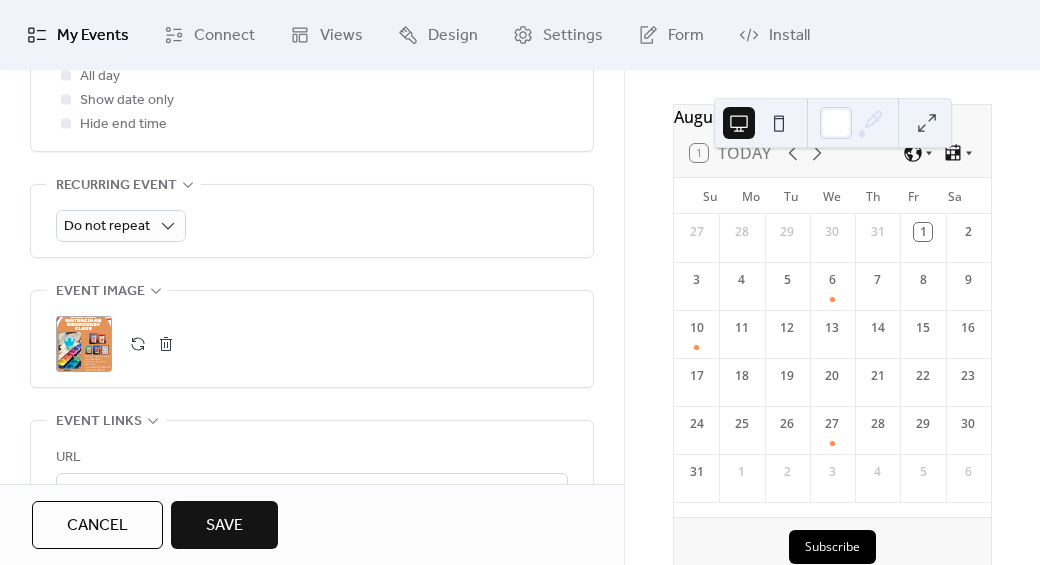 scroll, scrollTop: 128, scrollLeft: 0, axis: vertical 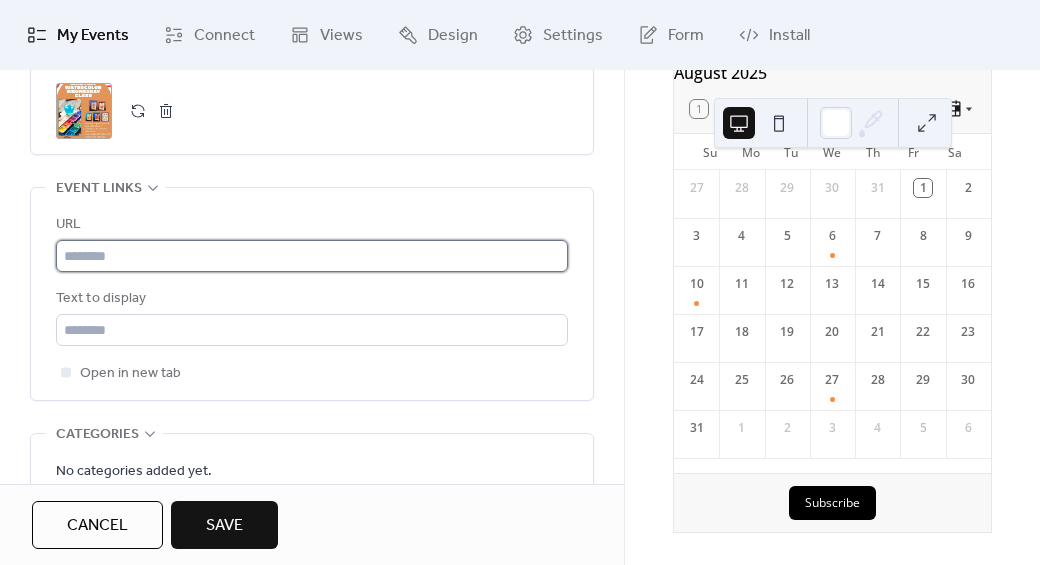 click at bounding box center [312, 256] 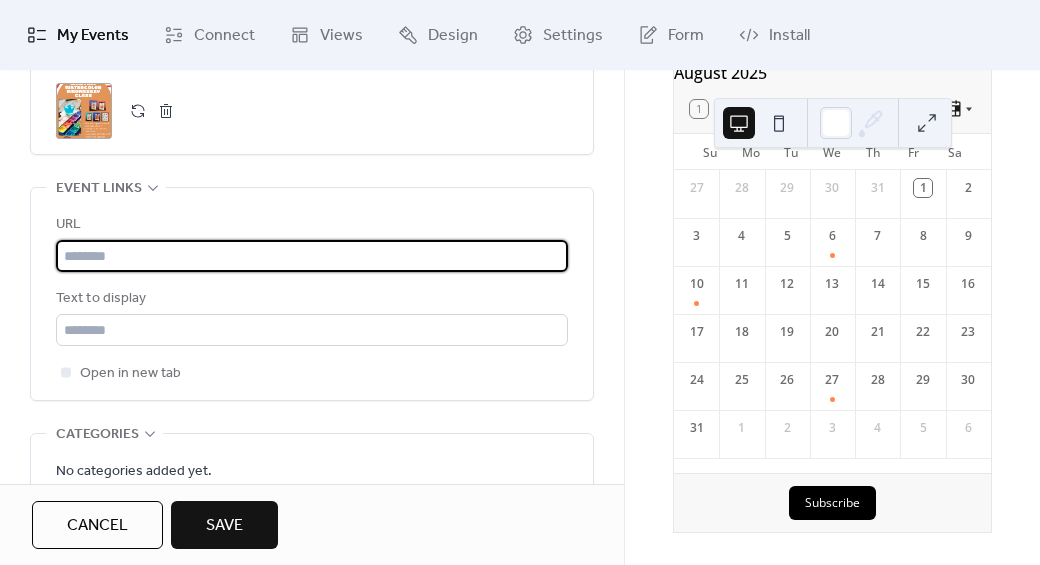 paste on "**********" 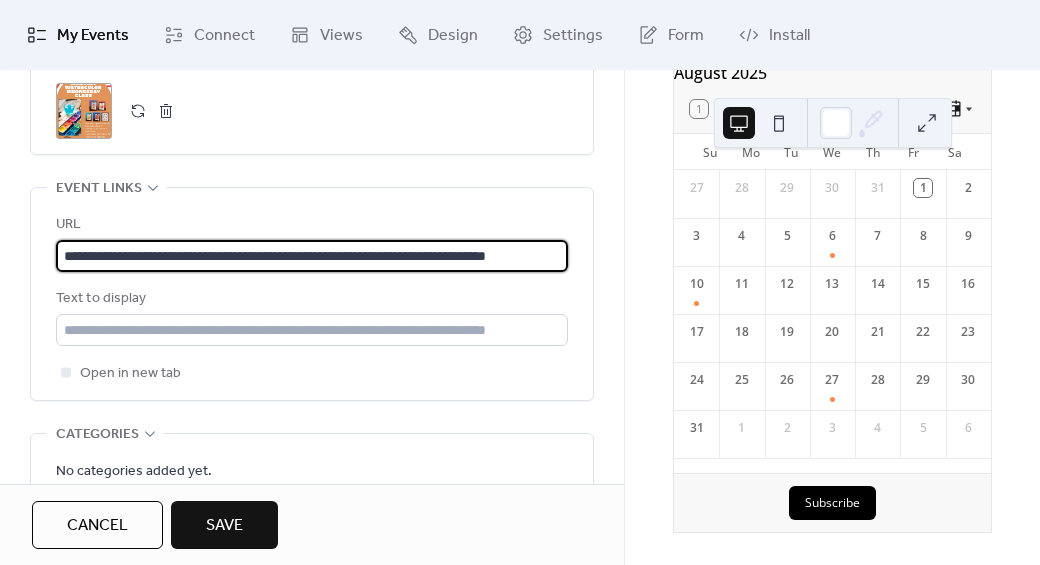 scroll, scrollTop: 0, scrollLeft: 66, axis: horizontal 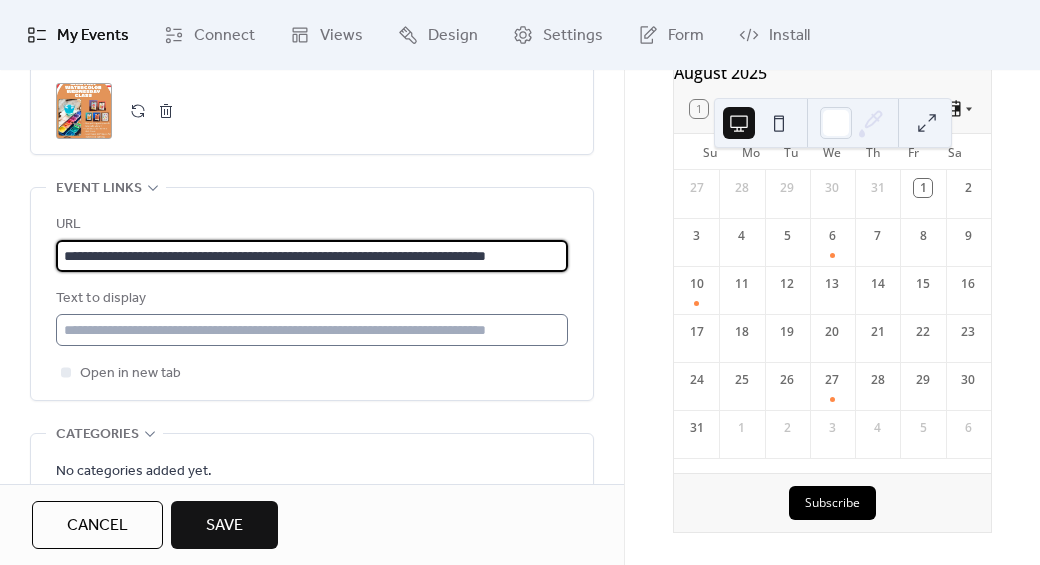 type on "**********" 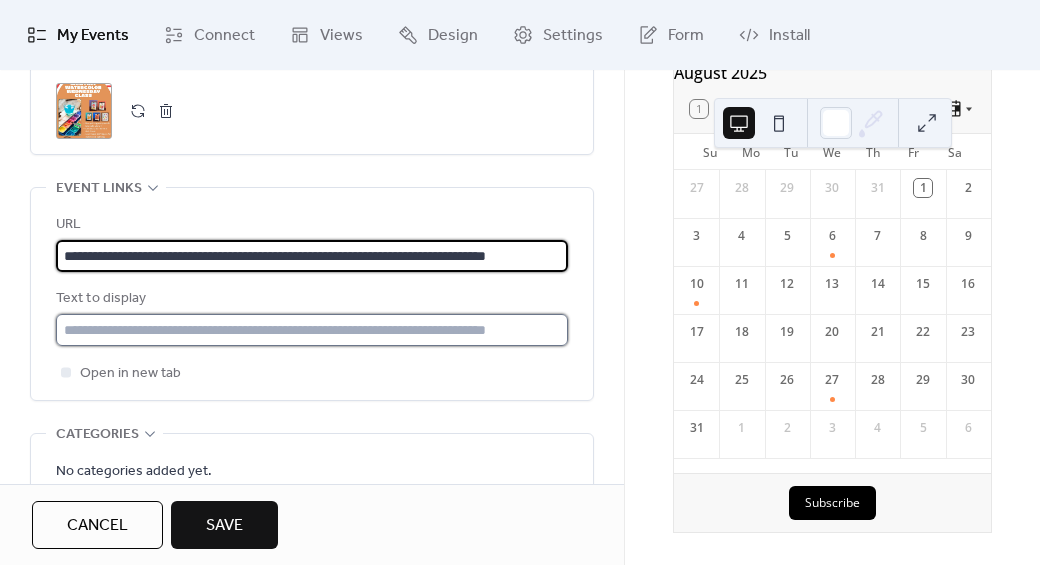 click at bounding box center [312, 330] 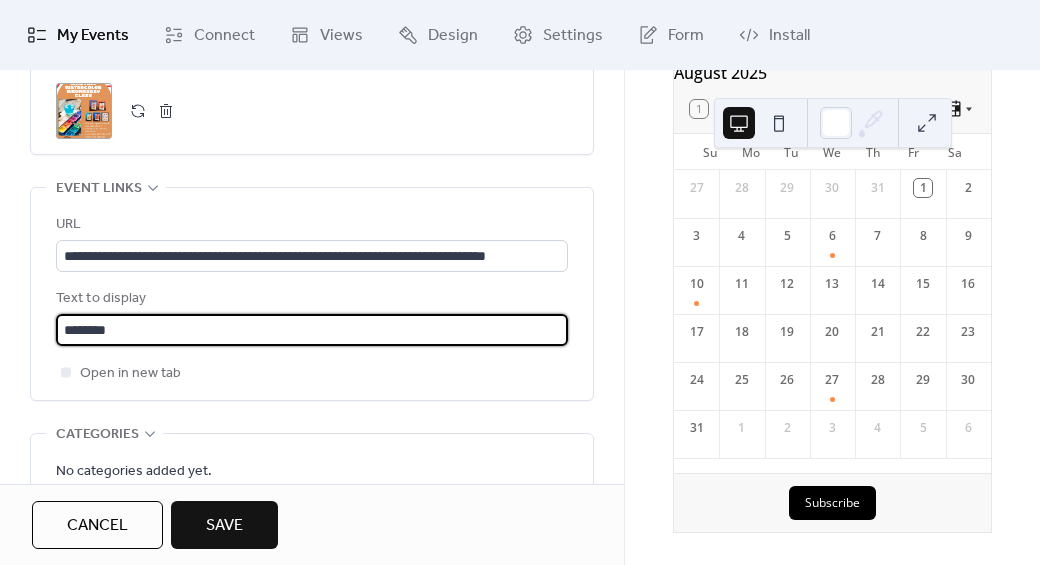 type on "**********" 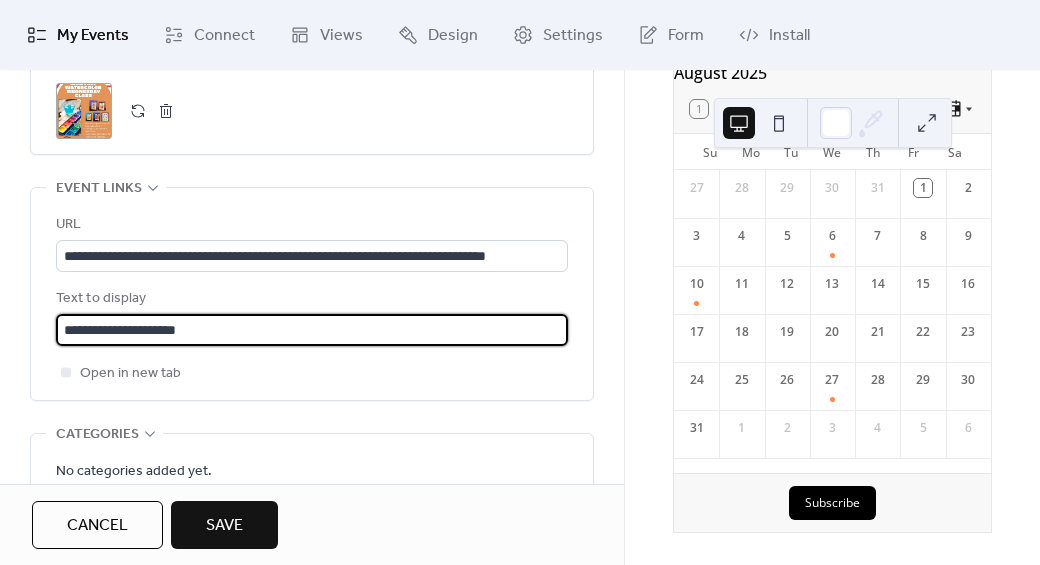 click on "Save" at bounding box center [224, 526] 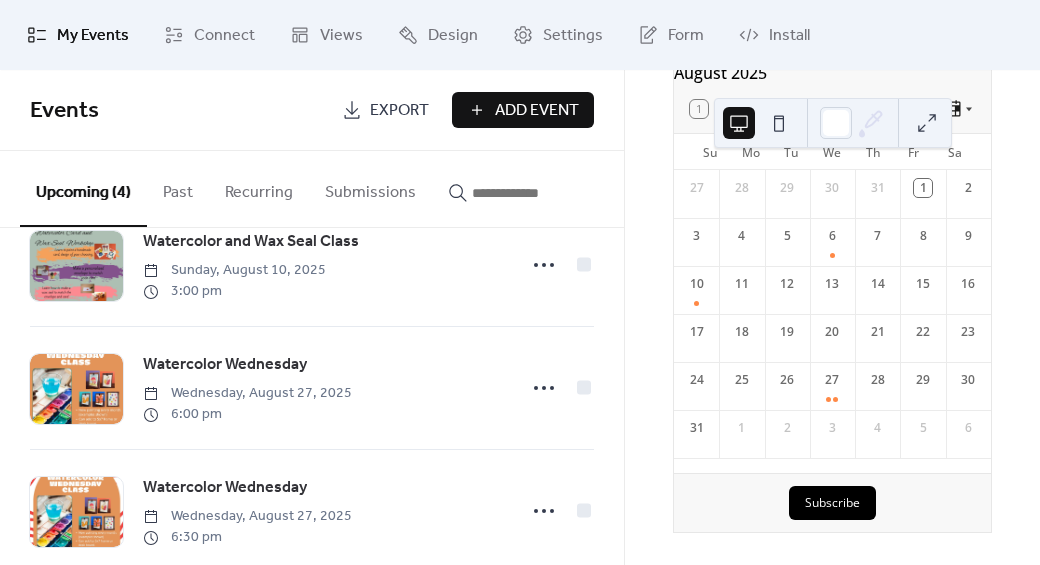 scroll, scrollTop: 215, scrollLeft: 0, axis: vertical 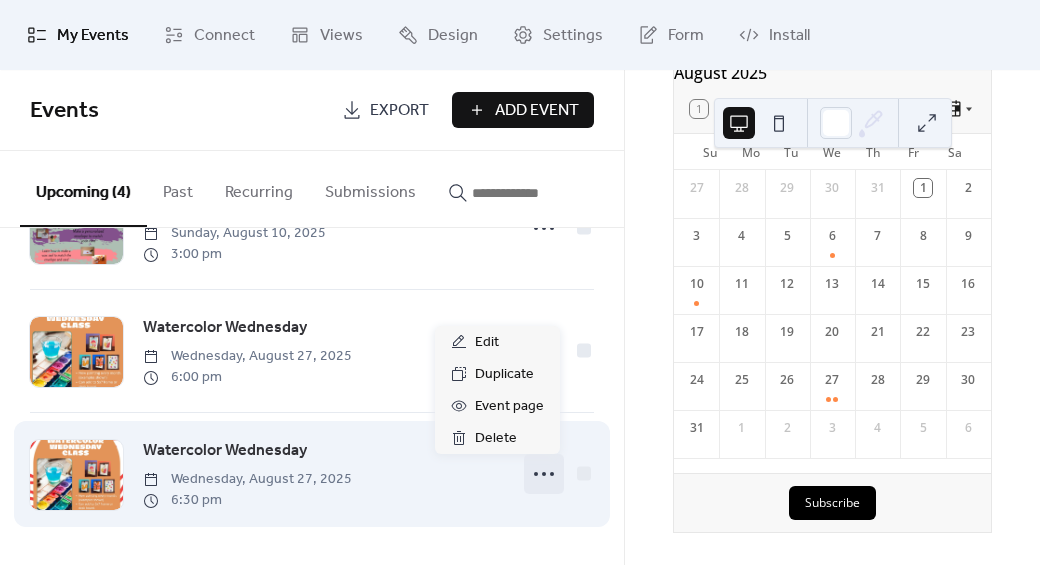 click 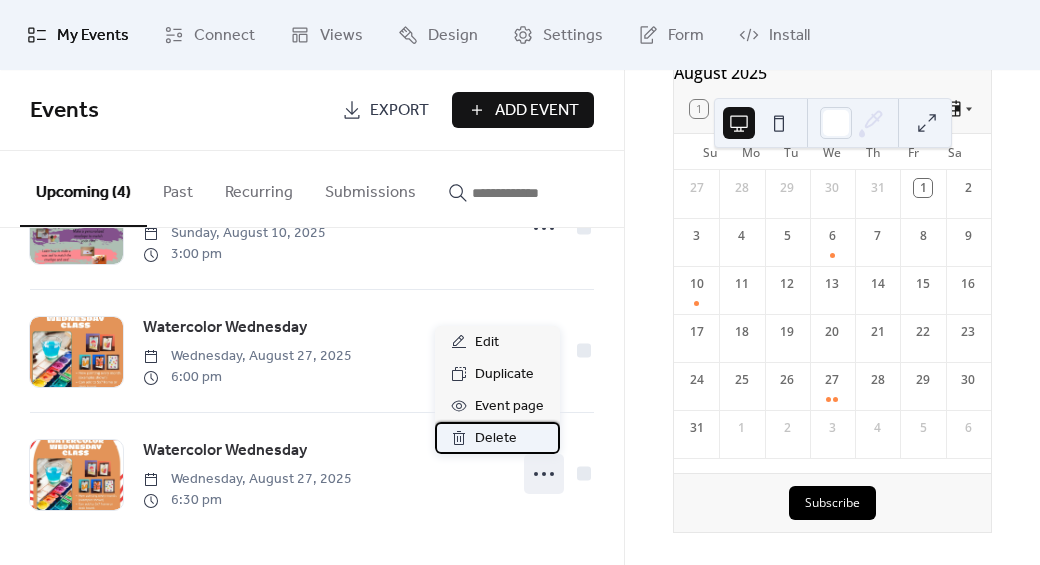 click on "Delete" at bounding box center (497, 438) 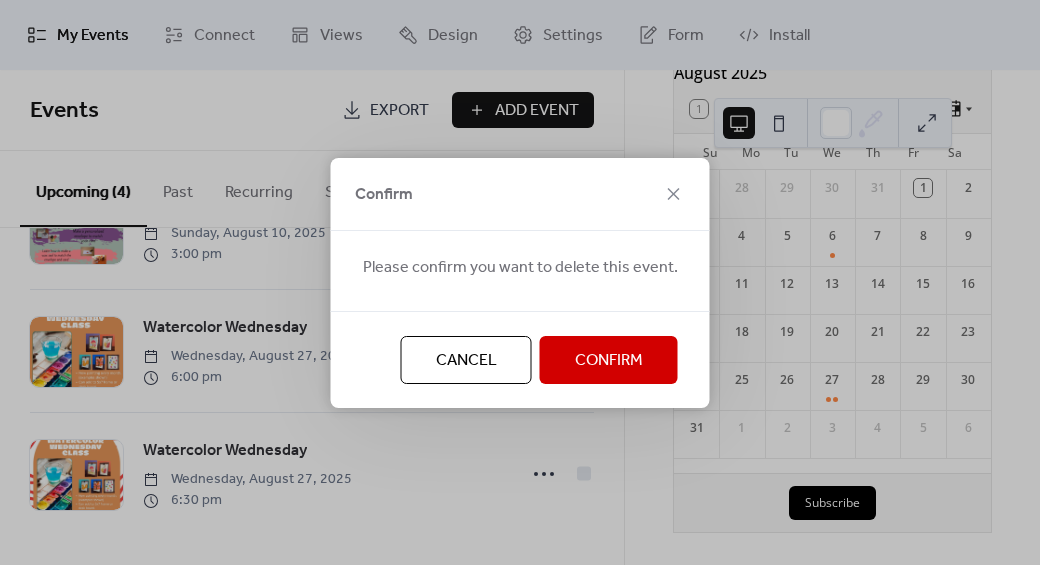 click on "Confirm" at bounding box center [609, 360] 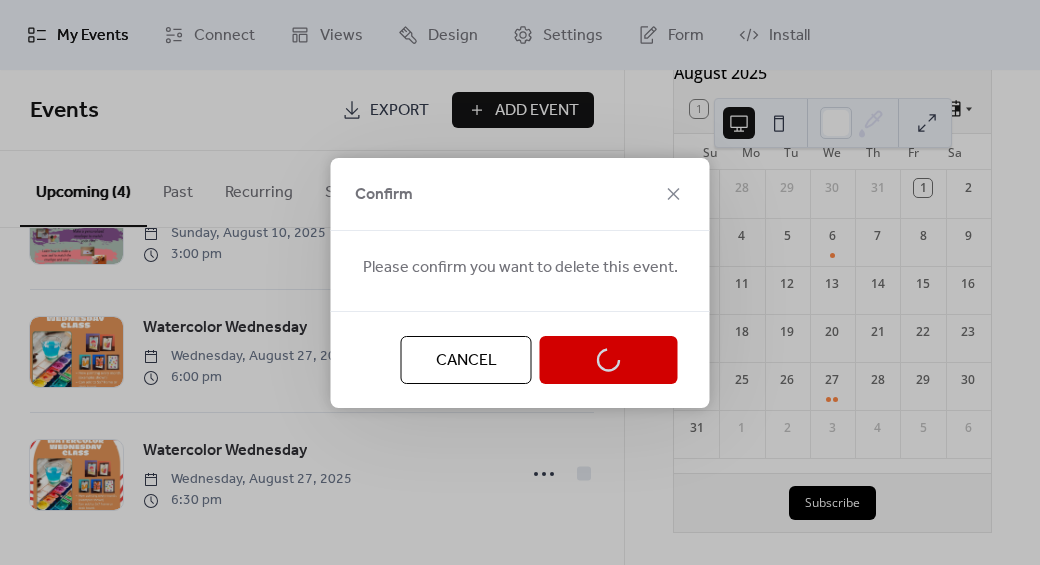 scroll, scrollTop: 92, scrollLeft: 0, axis: vertical 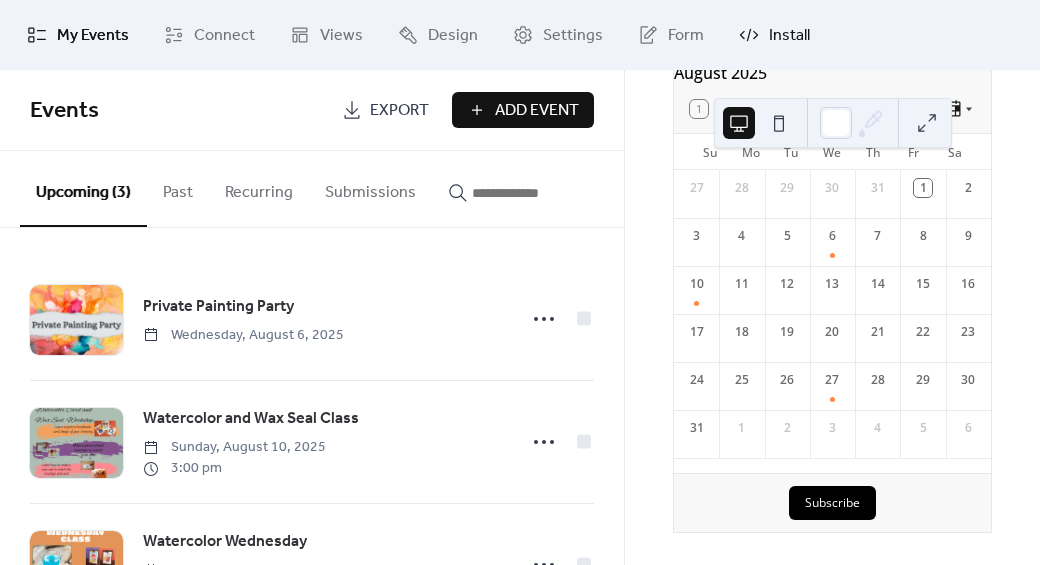 click 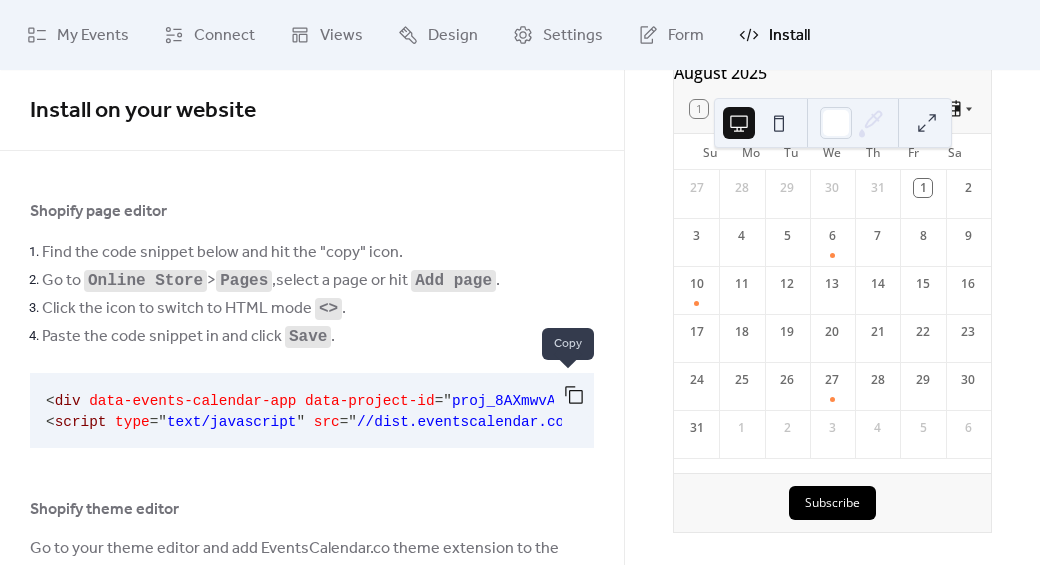 click at bounding box center [574, 395] 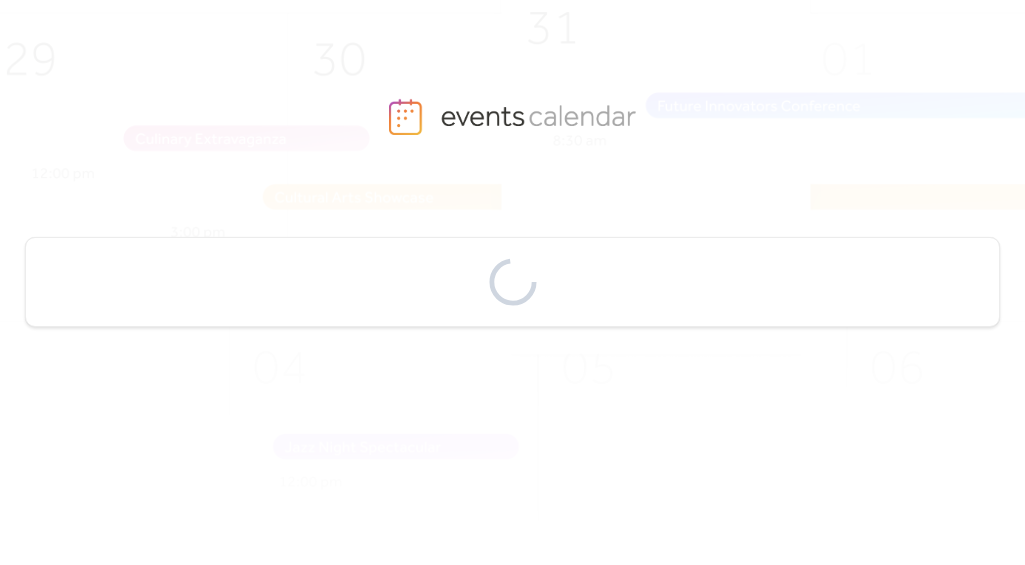 scroll, scrollTop: 0, scrollLeft: 0, axis: both 